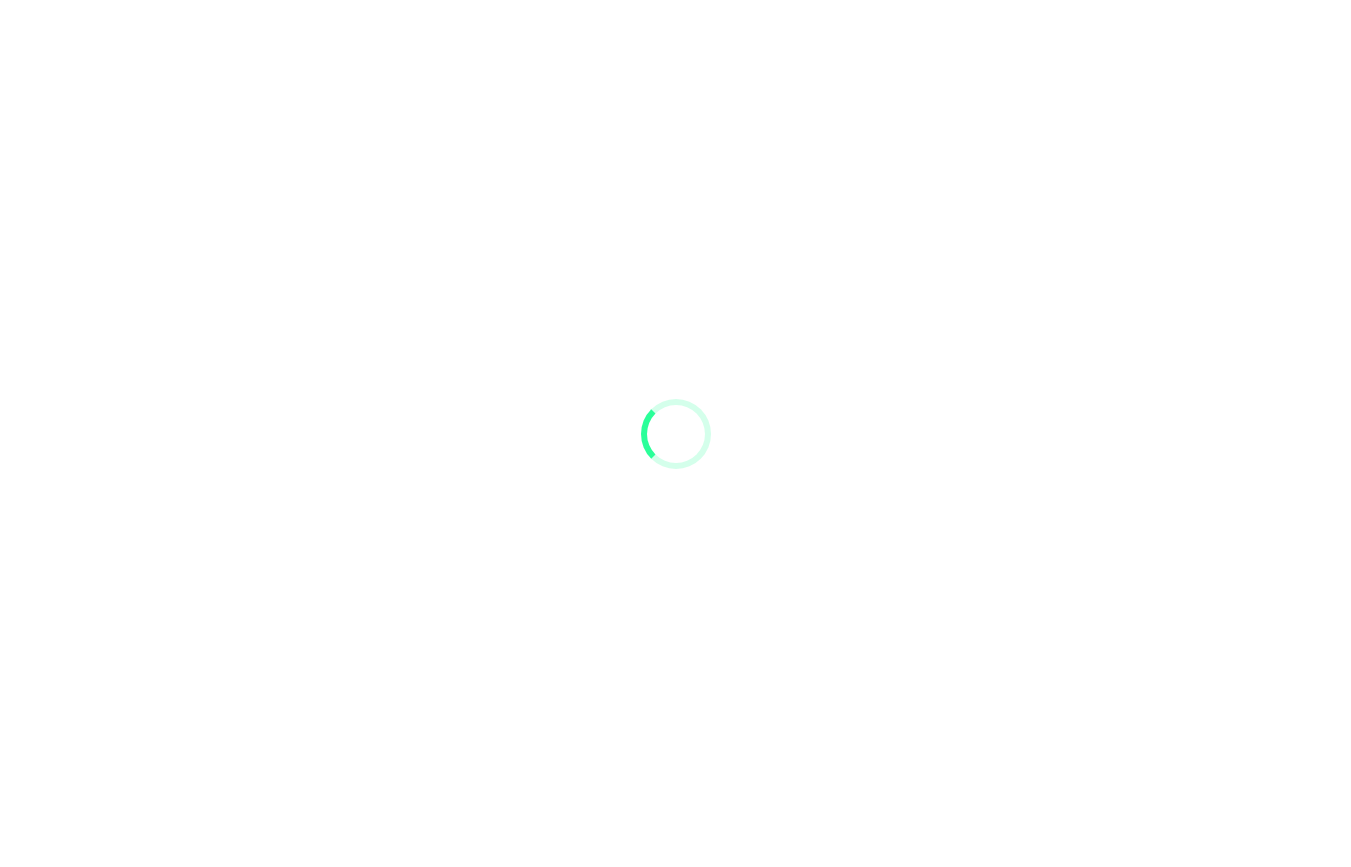 scroll, scrollTop: 0, scrollLeft: 0, axis: both 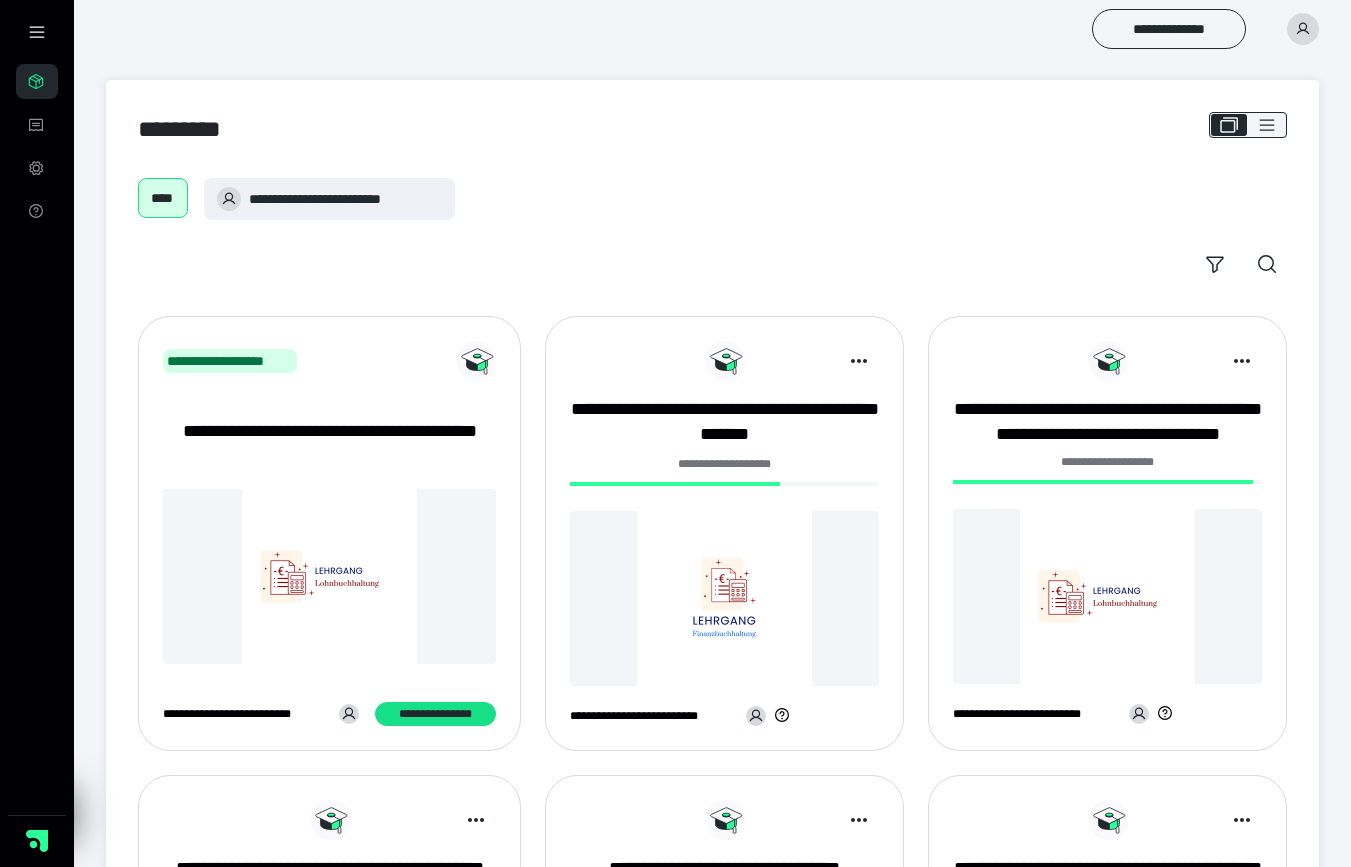 click at bounding box center [724, 598] 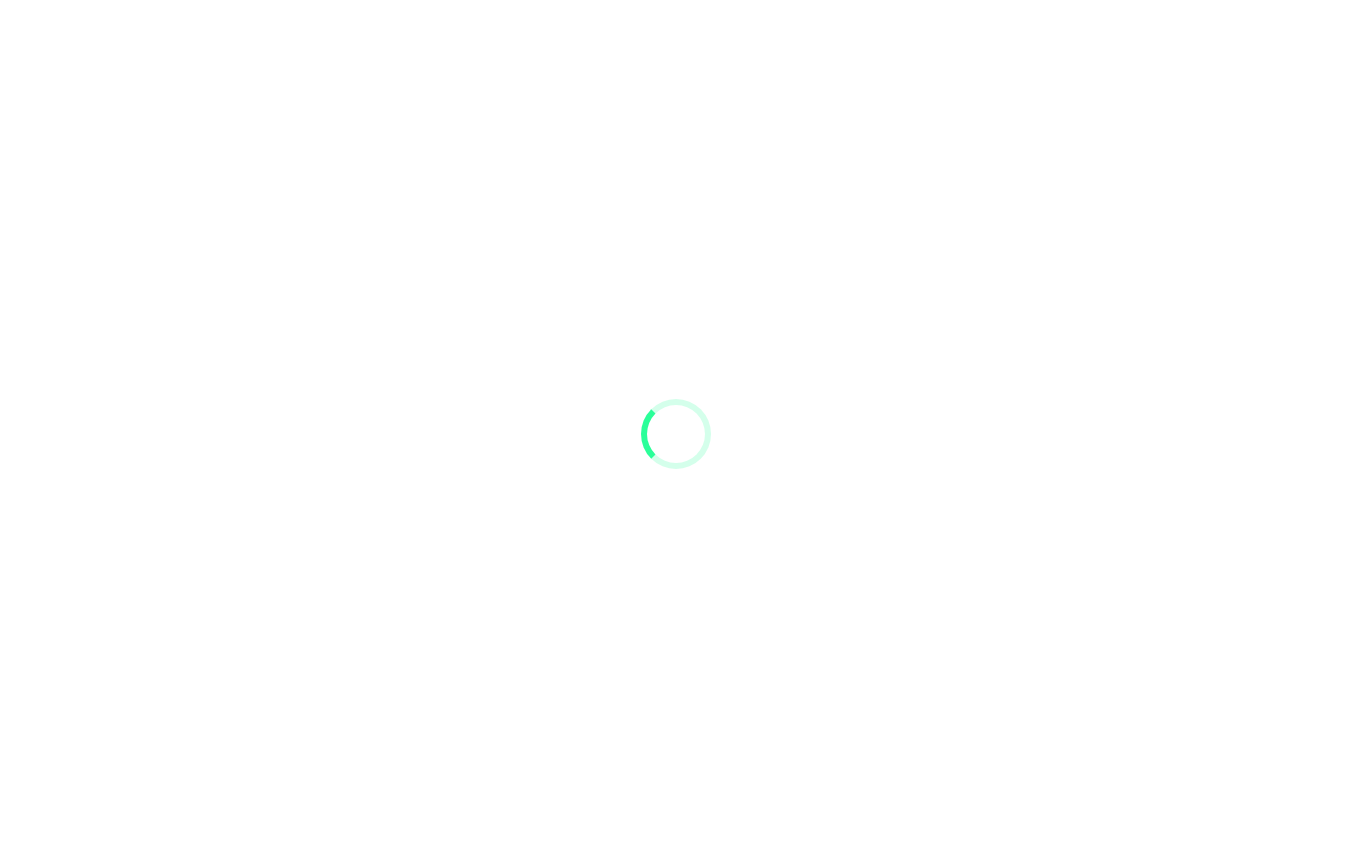 scroll, scrollTop: 0, scrollLeft: 0, axis: both 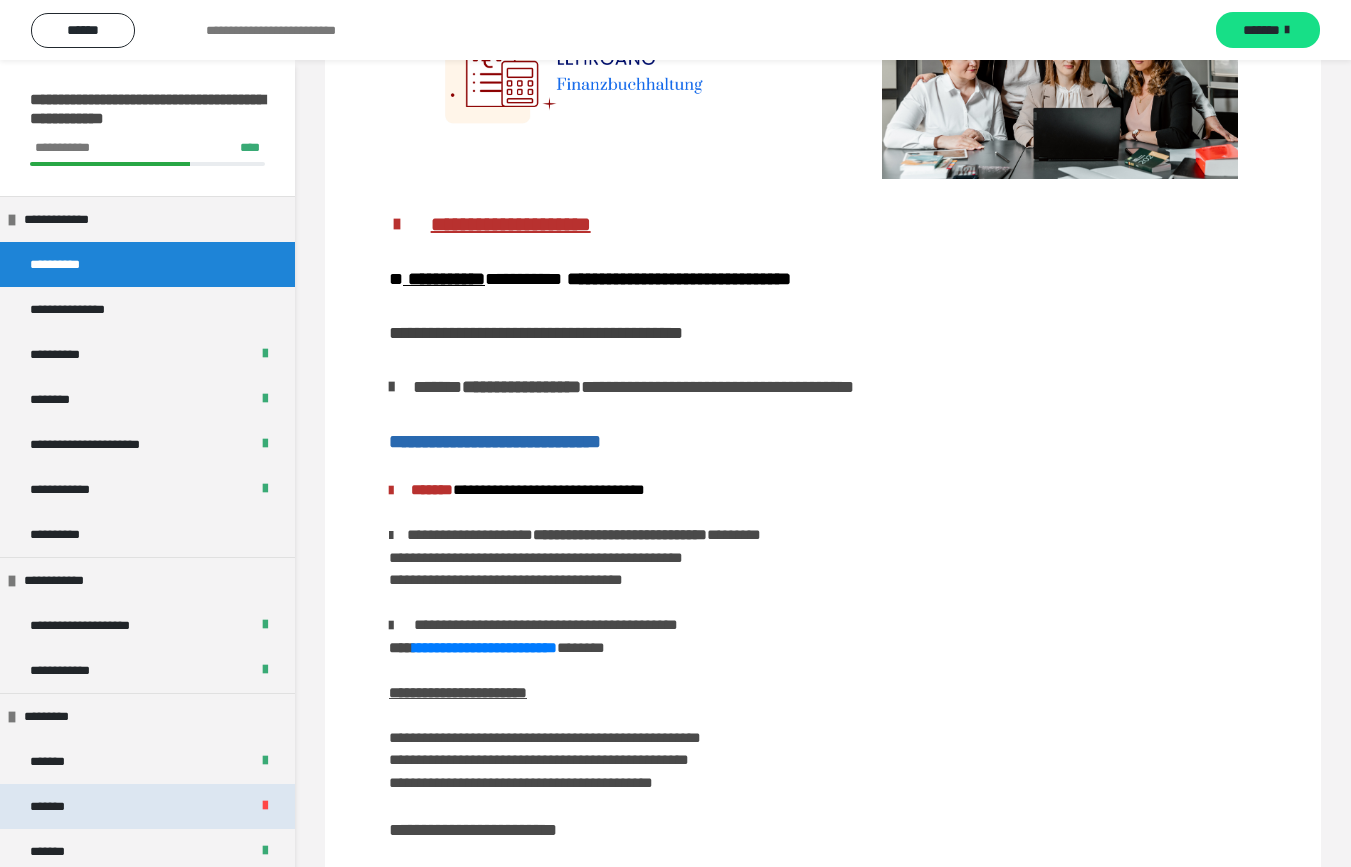 click on "*******" at bounding box center [58, 806] 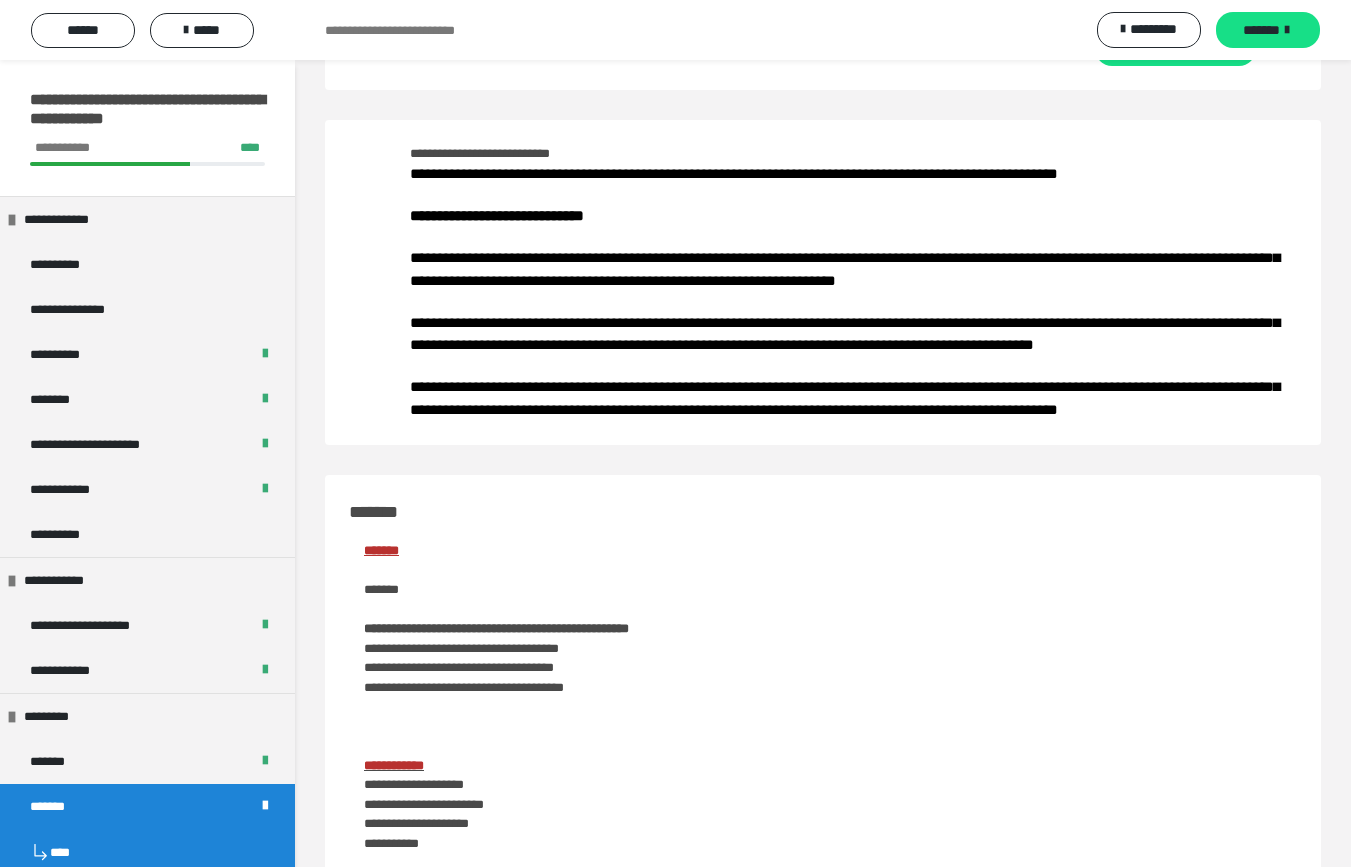 scroll, scrollTop: 75, scrollLeft: 0, axis: vertical 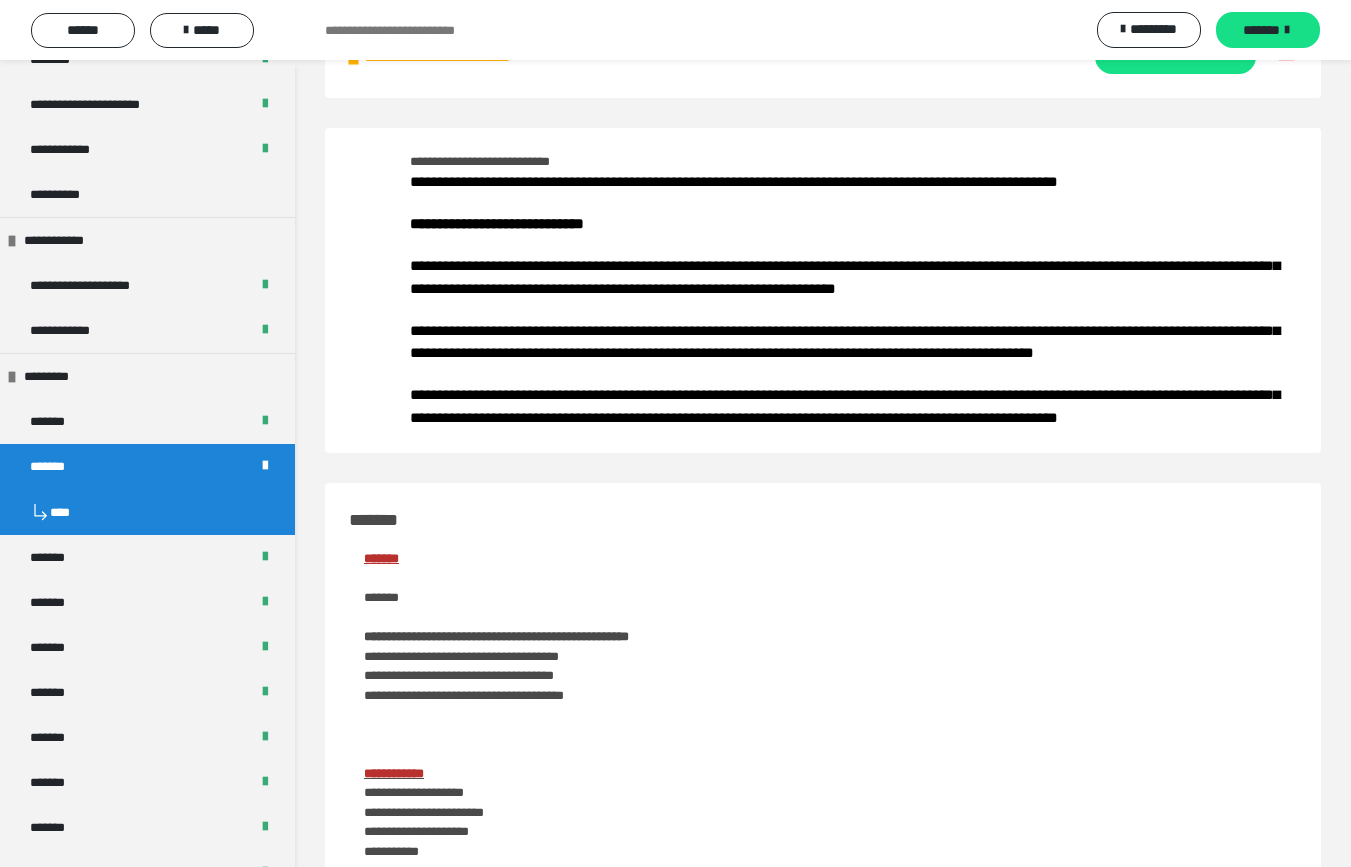 click on "**********" at bounding box center (845, 406) 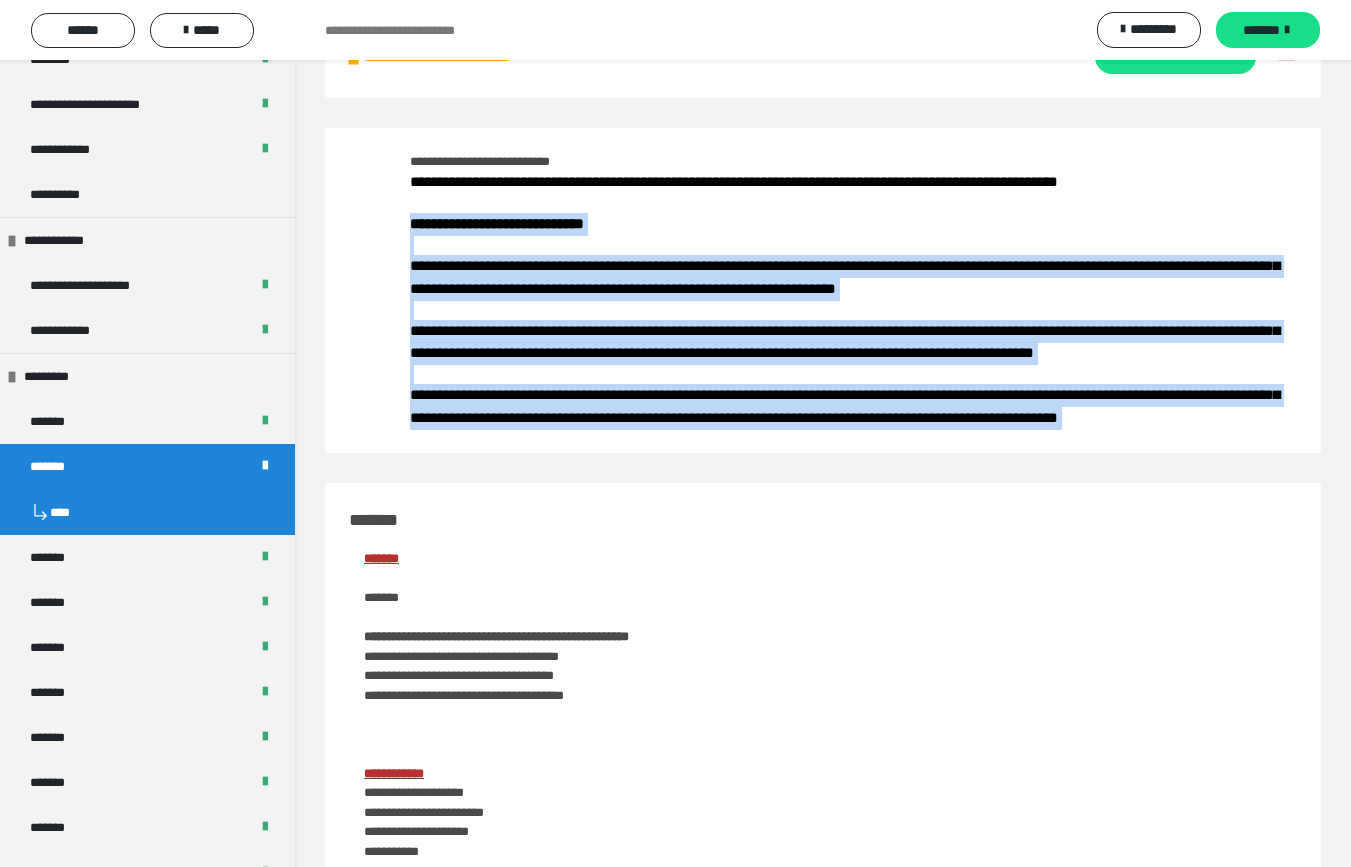 drag, startPoint x: 412, startPoint y: 216, endPoint x: 1279, endPoint y: 406, distance: 887.57477 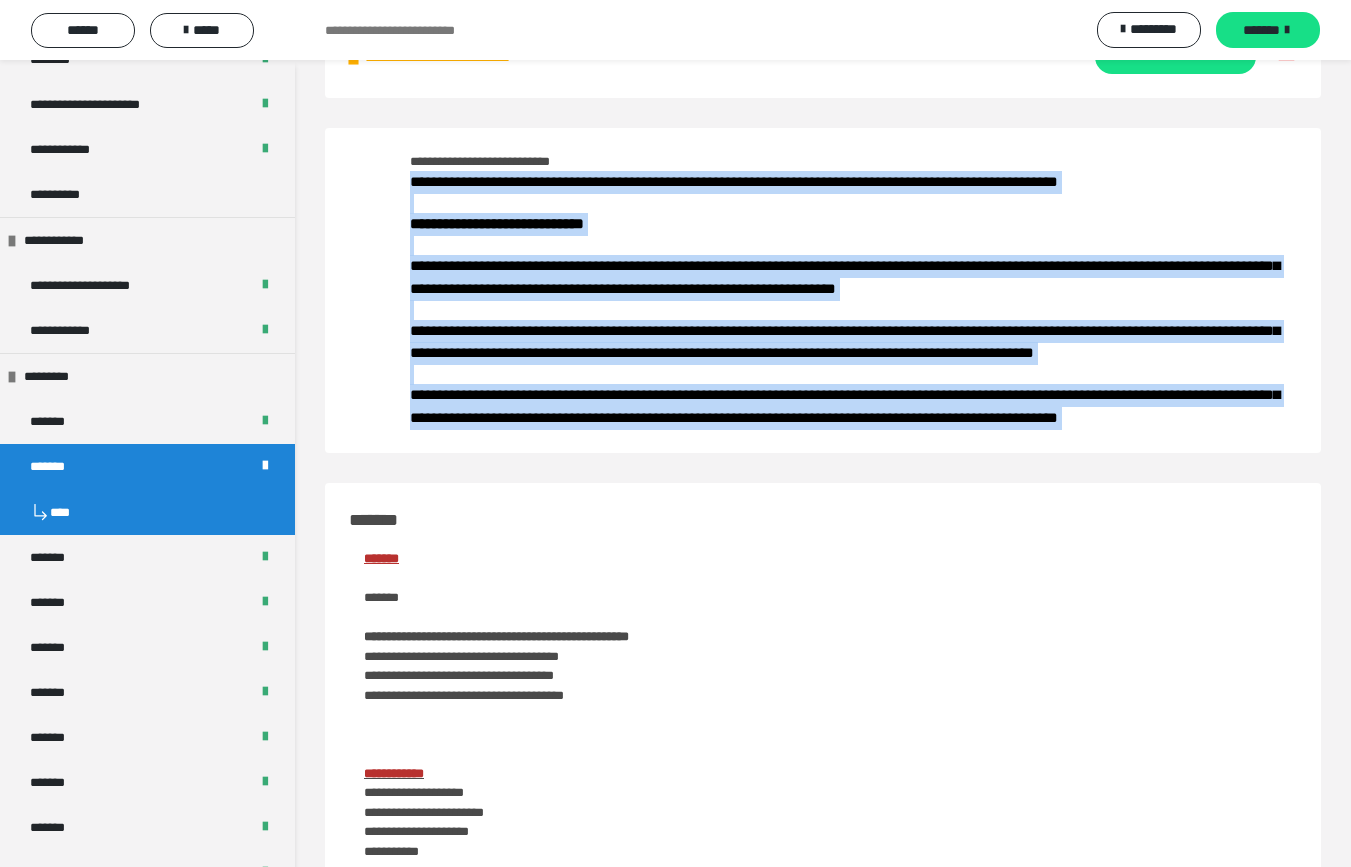 drag, startPoint x: 410, startPoint y: 180, endPoint x: 1289, endPoint y: 427, distance: 913.0444 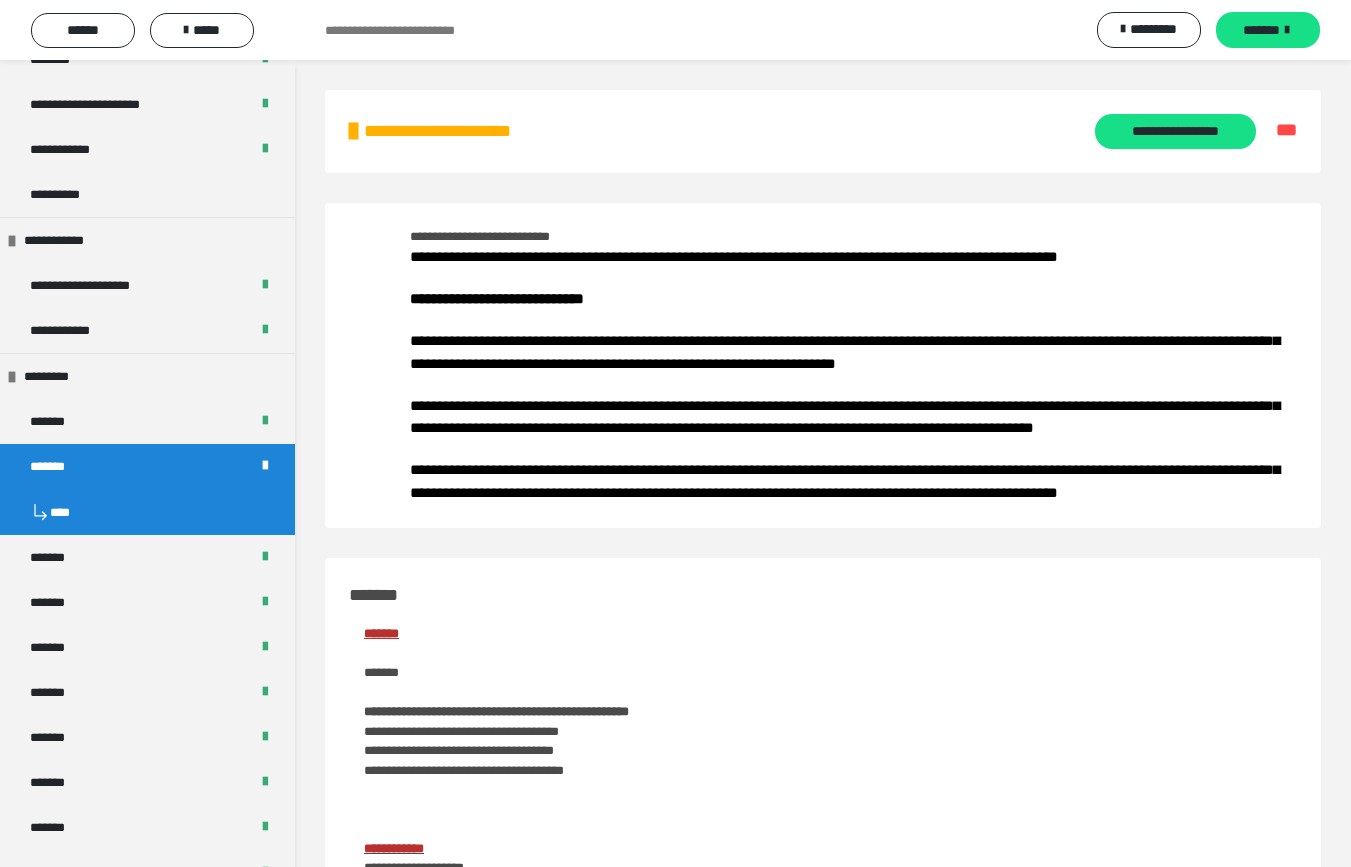 scroll, scrollTop: 0, scrollLeft: 0, axis: both 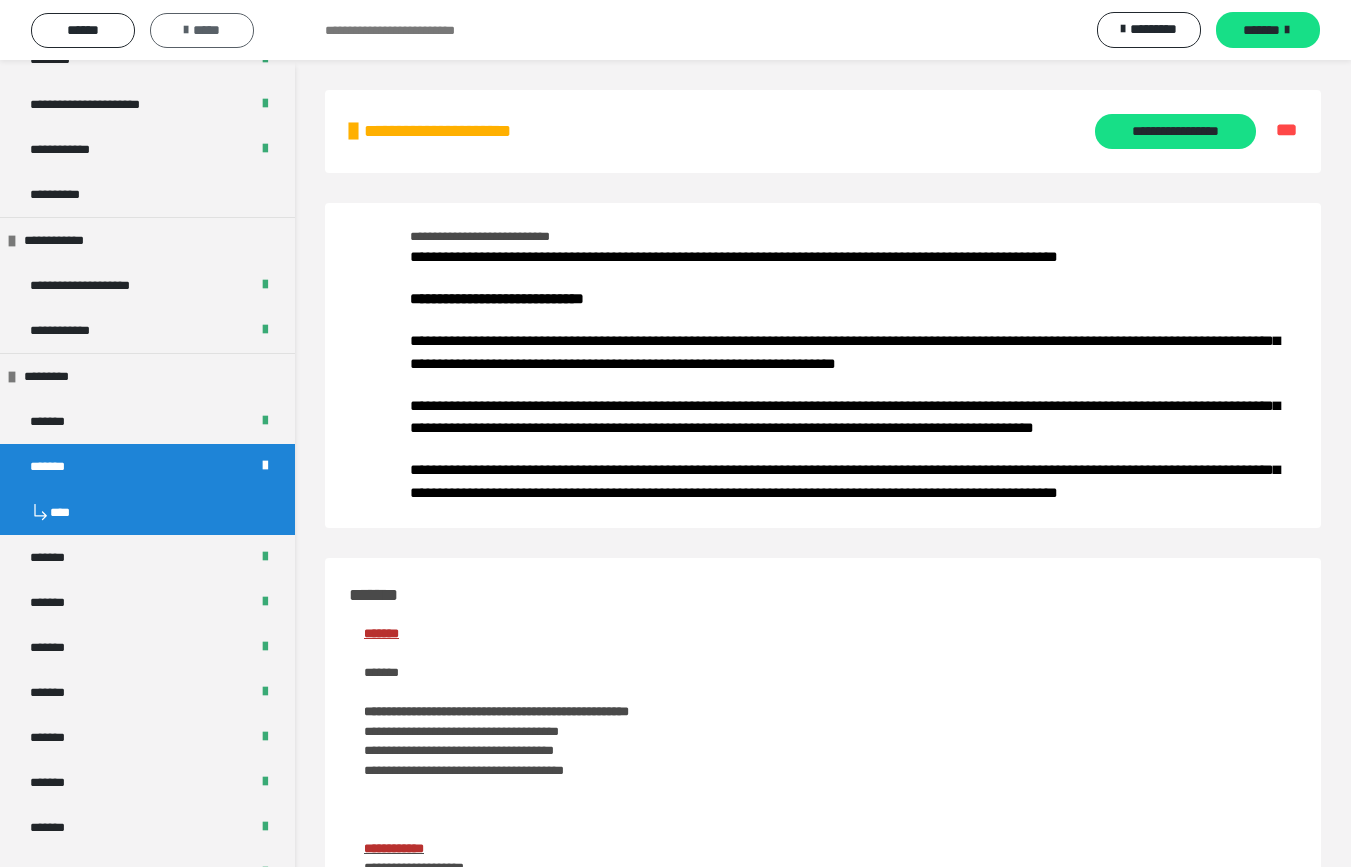 click on "*****" at bounding box center [202, 30] 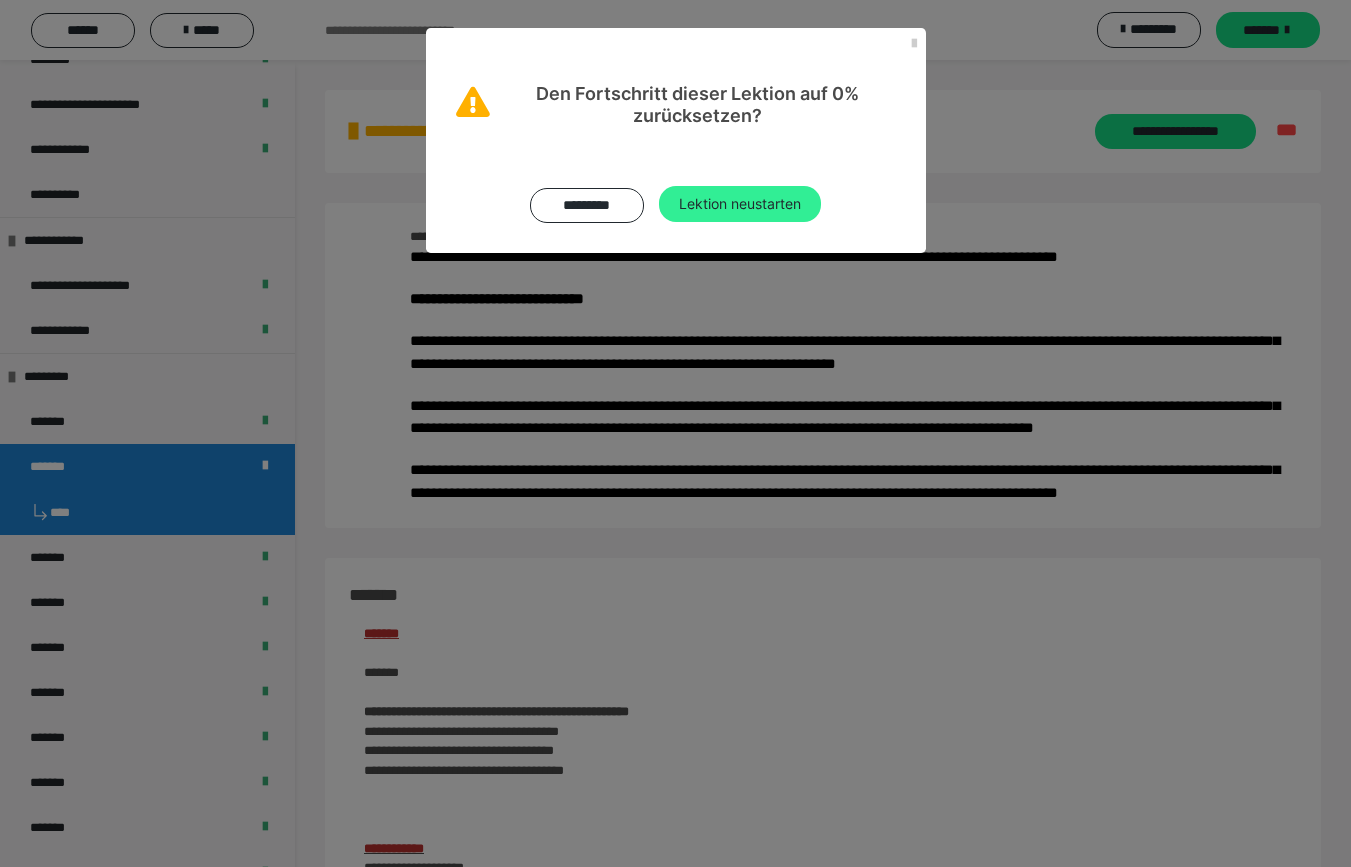 click on "Lektion neustarten" at bounding box center (740, 204) 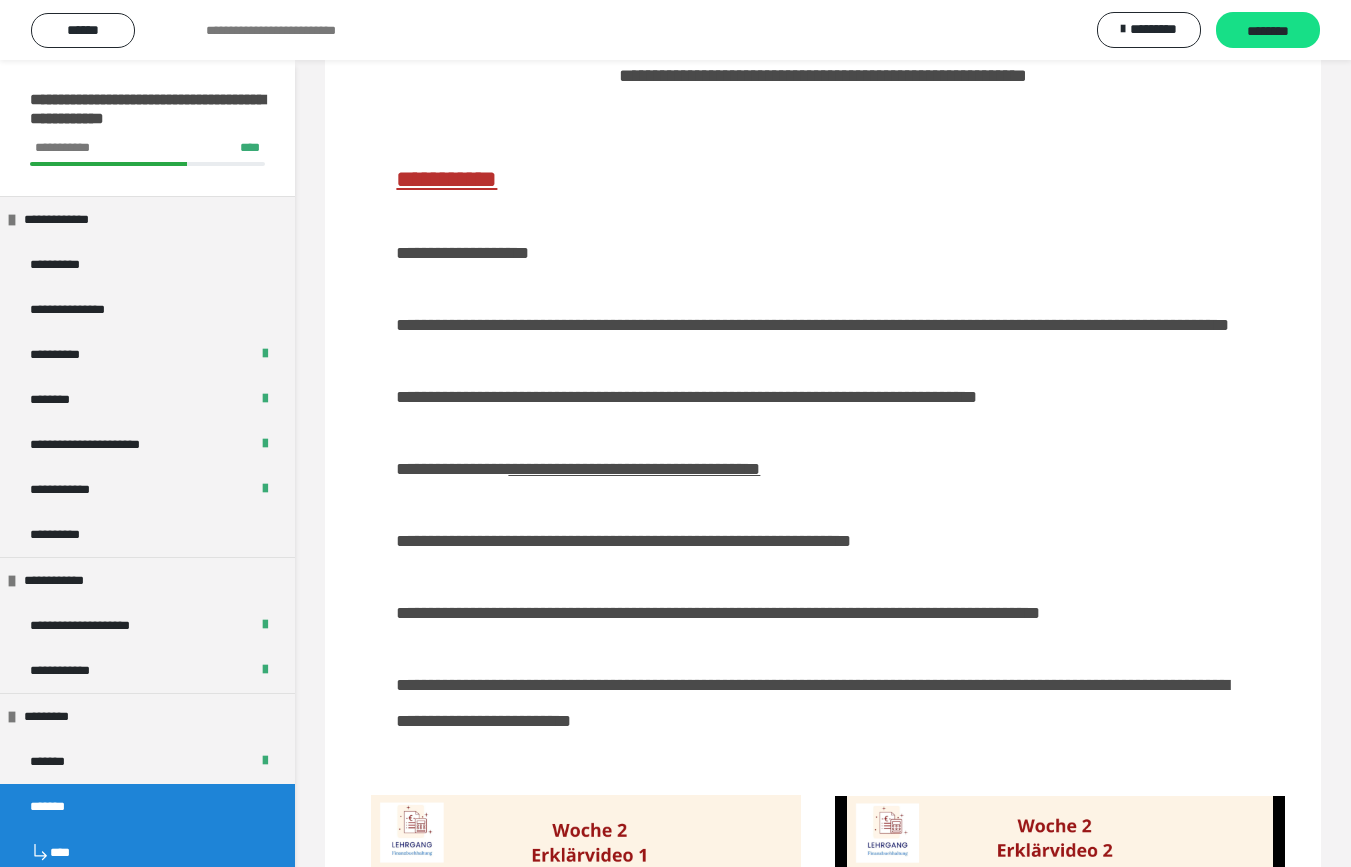 scroll, scrollTop: 530, scrollLeft: 0, axis: vertical 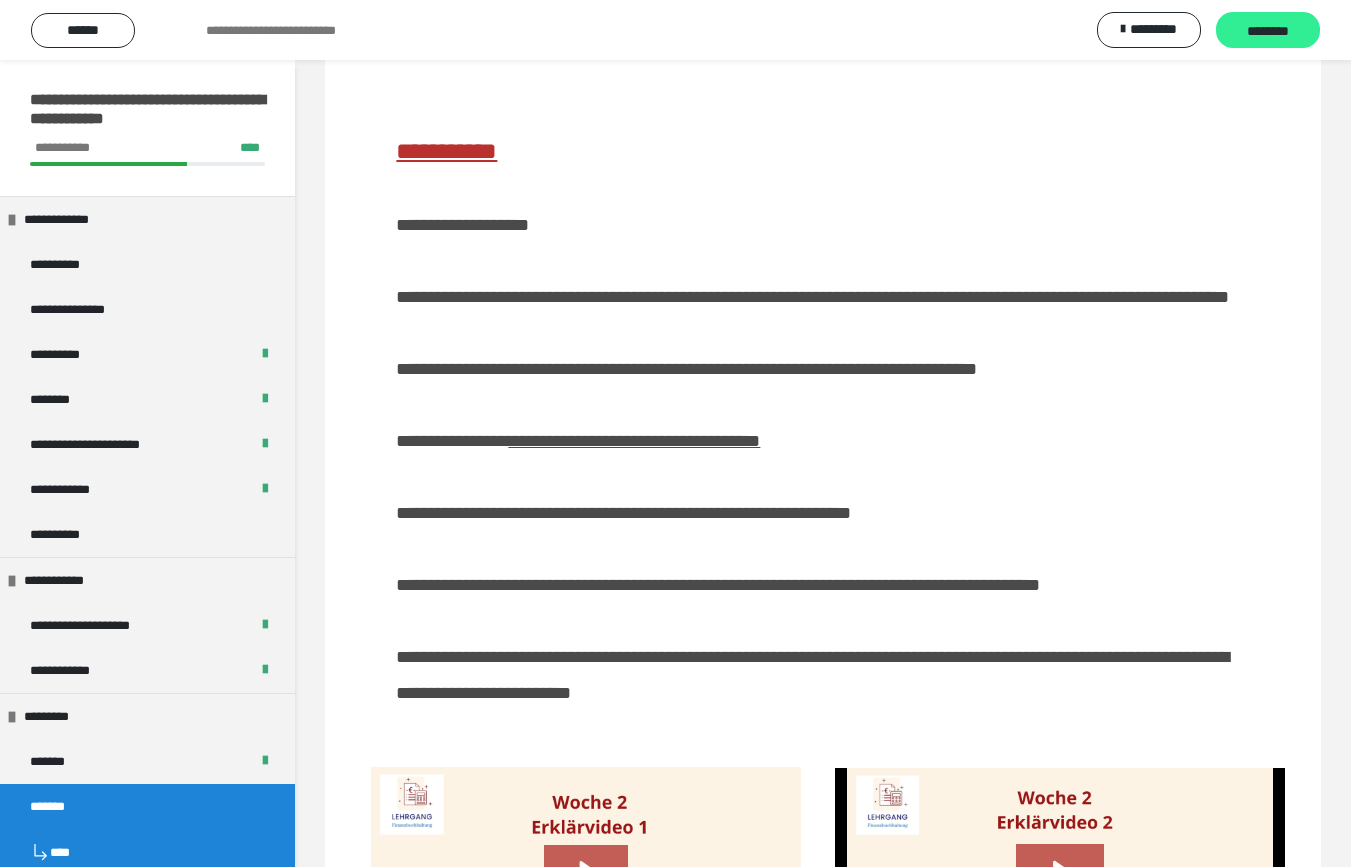 click on "********" at bounding box center [1268, 31] 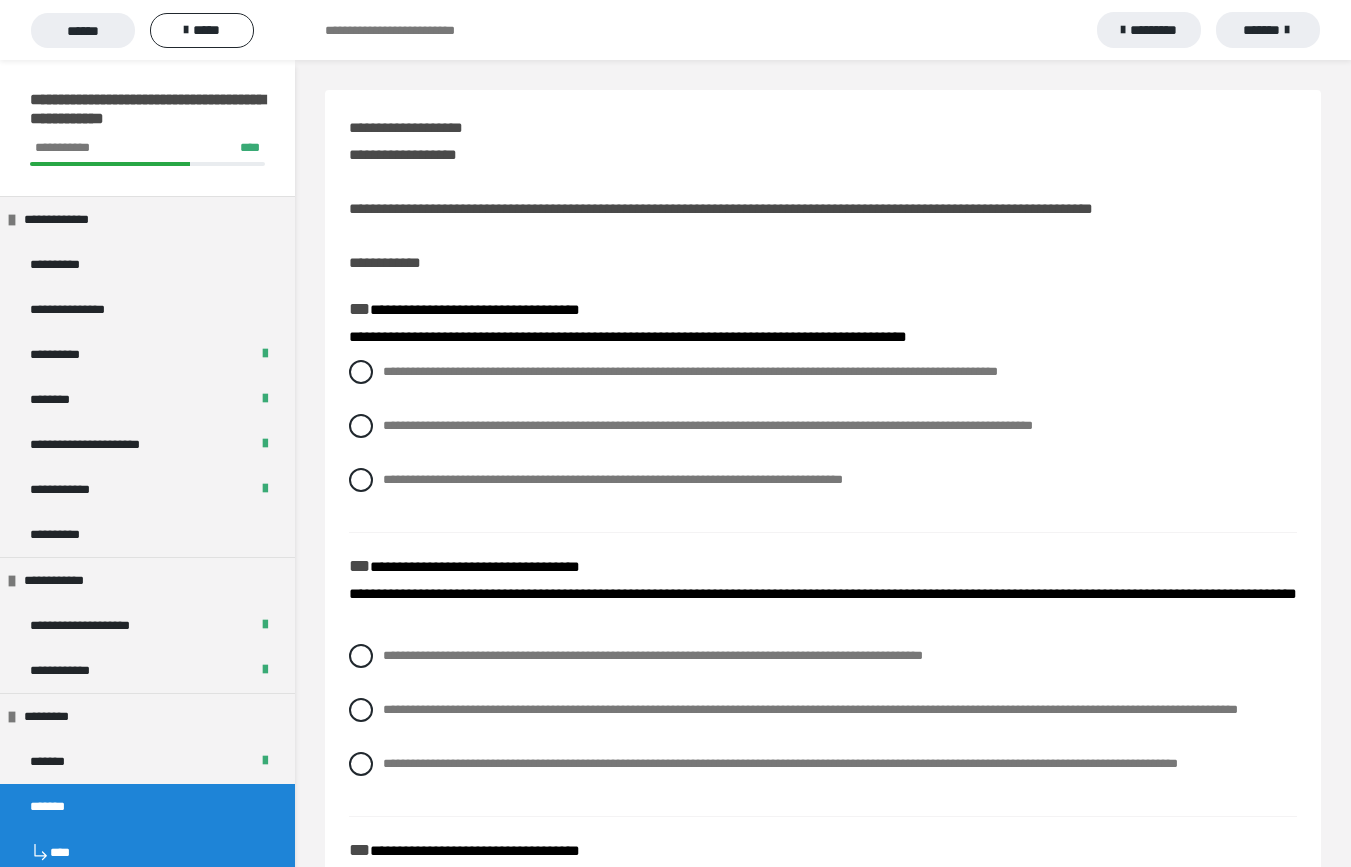 click at bounding box center (361, 372) 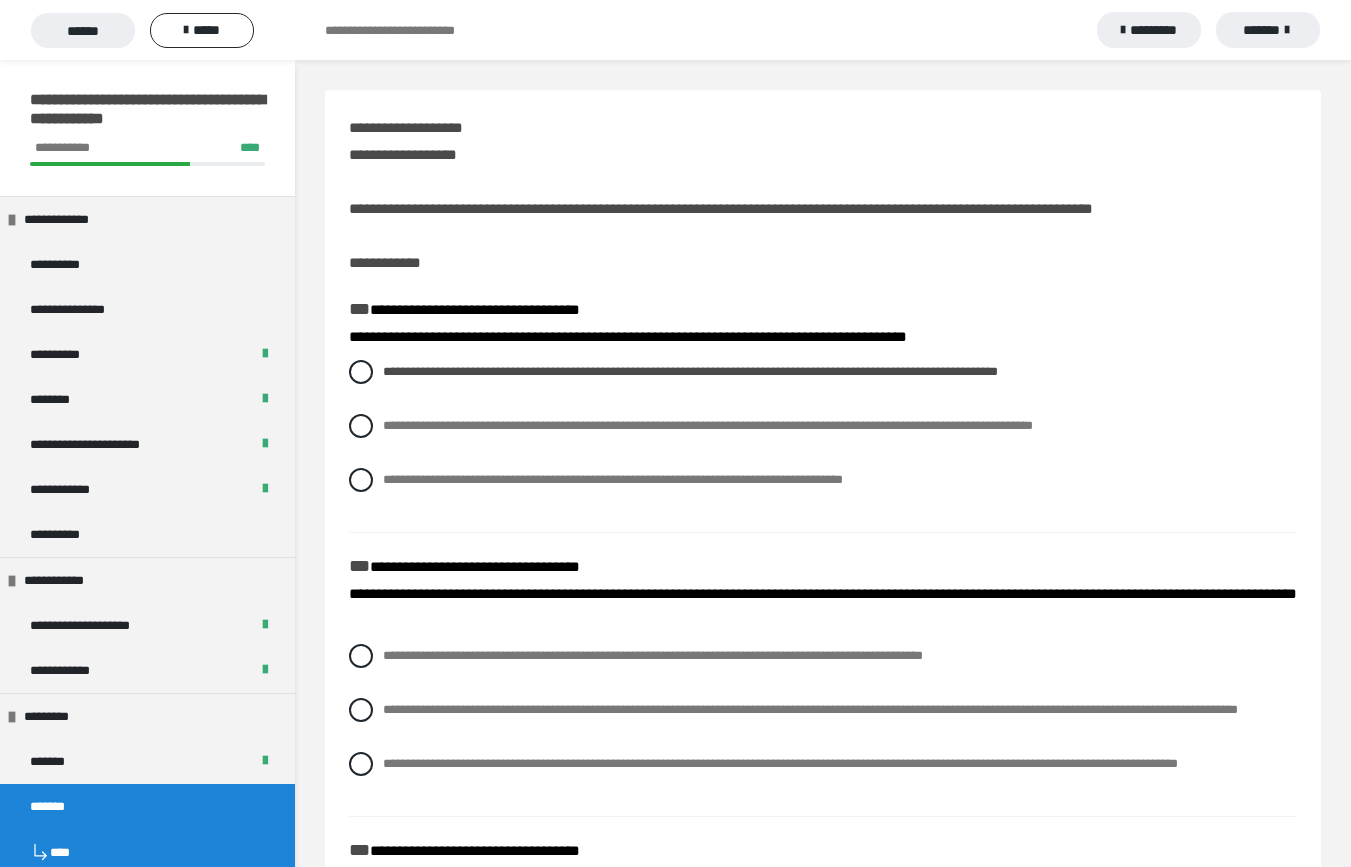 click at bounding box center [361, 764] 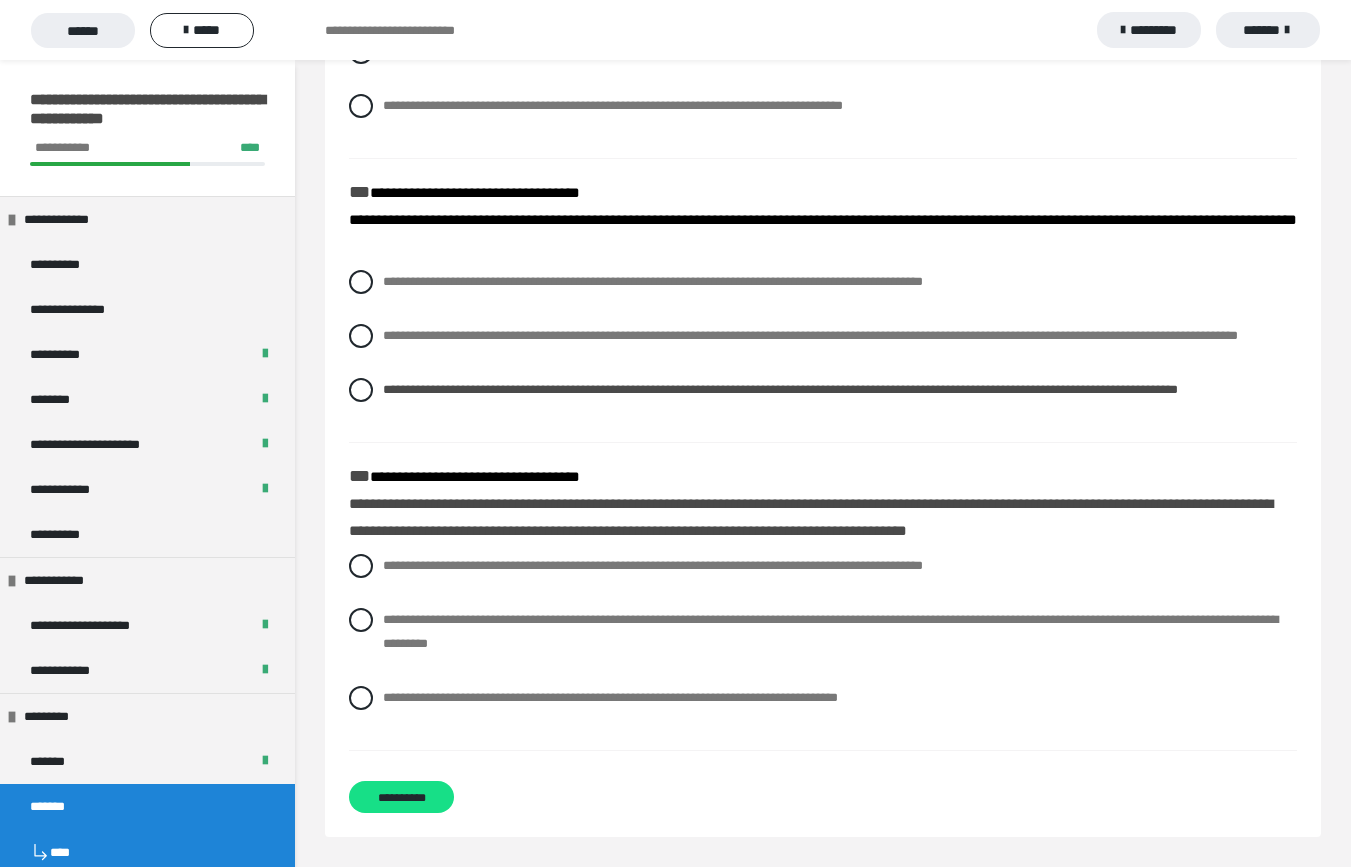scroll, scrollTop: 422, scrollLeft: 0, axis: vertical 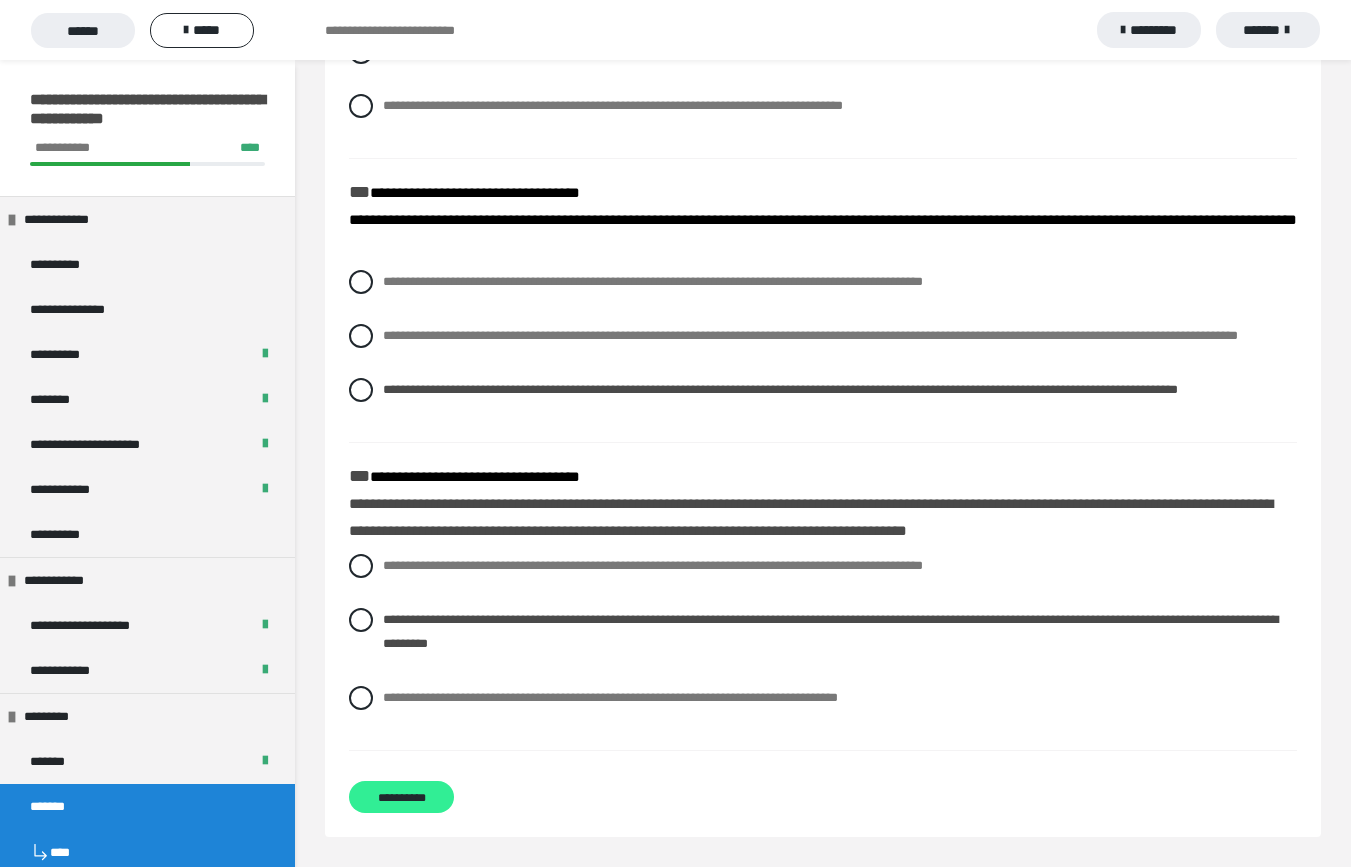 click on "**********" at bounding box center (401, 797) 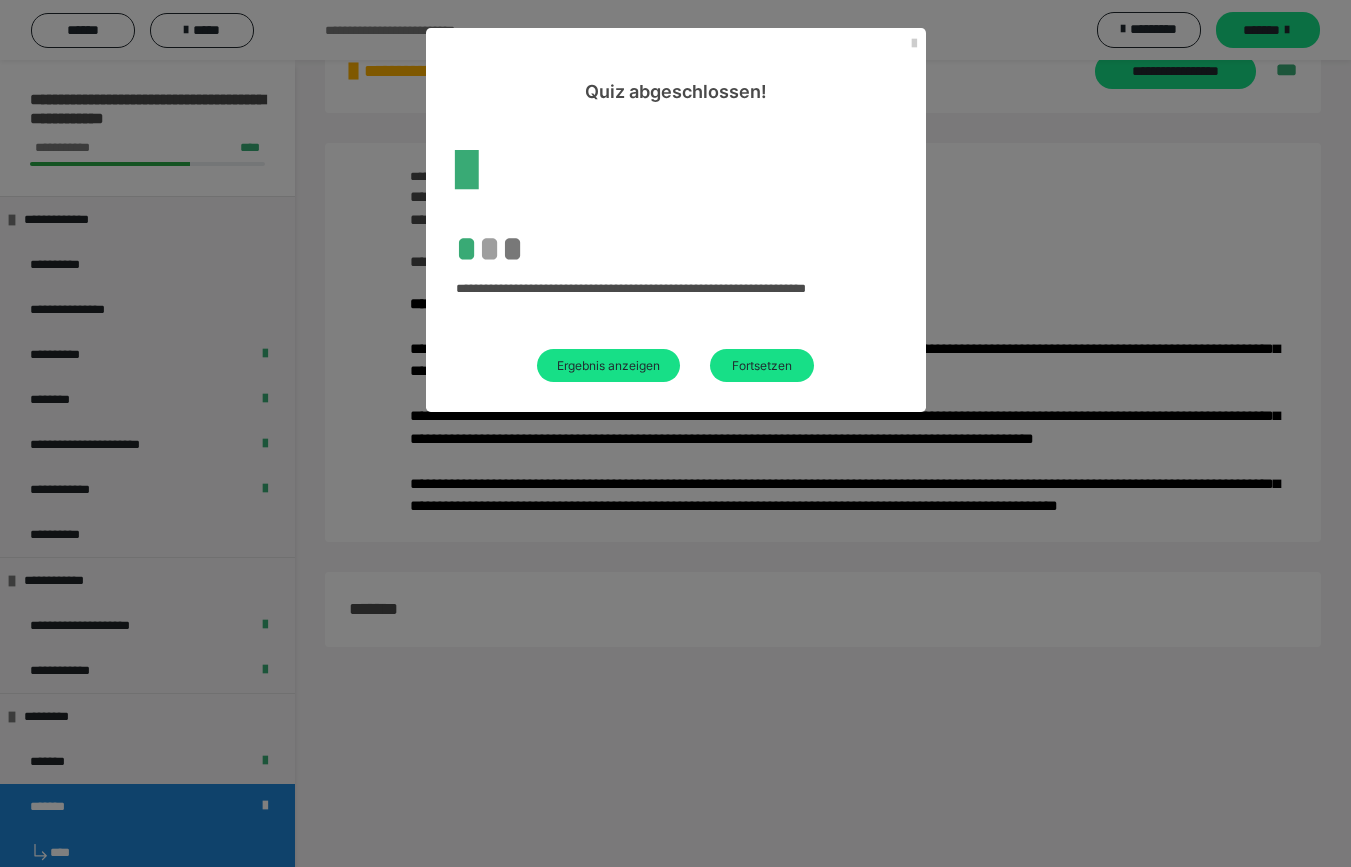 scroll, scrollTop: 60, scrollLeft: 0, axis: vertical 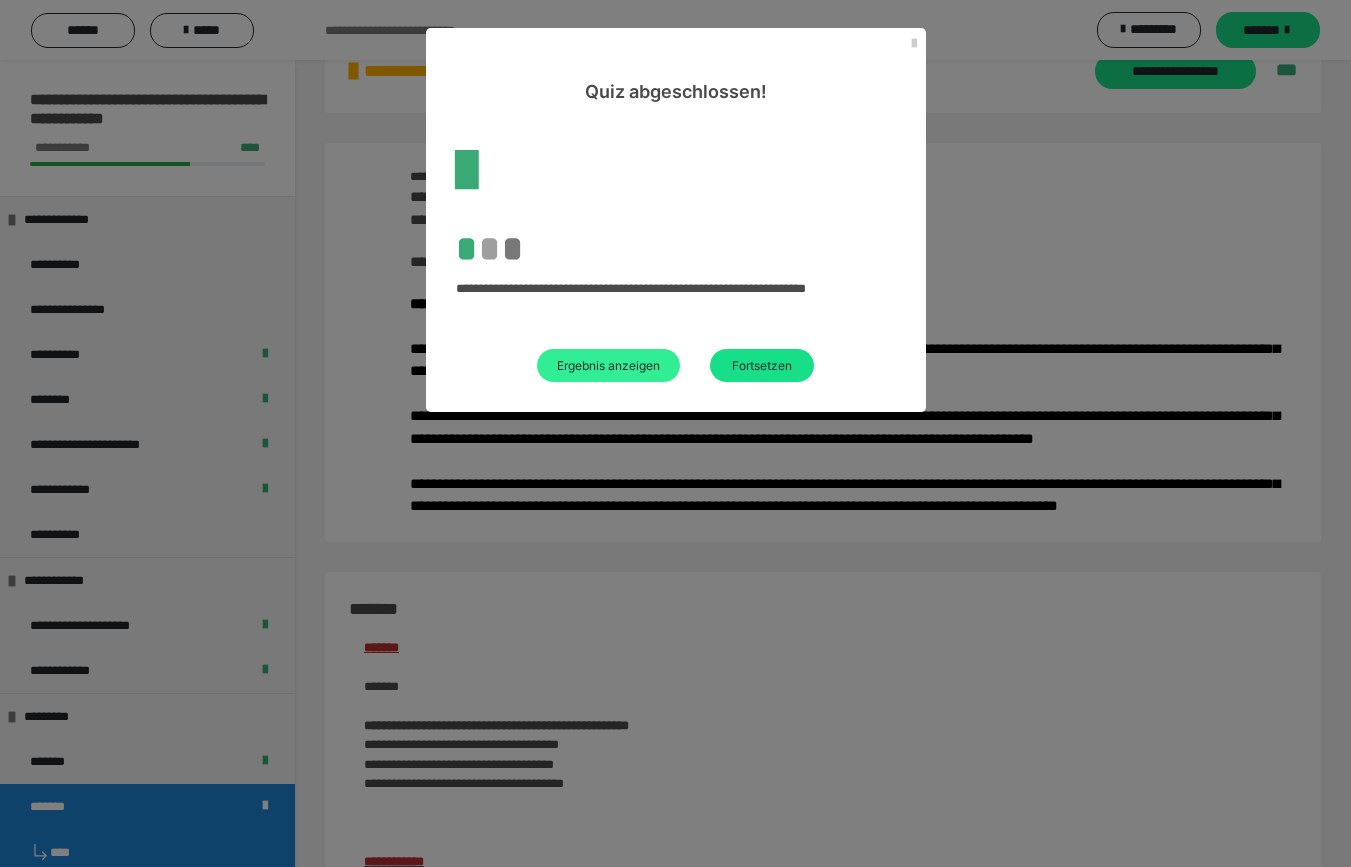 click on "Ergebnis anzeigen" at bounding box center (608, 365) 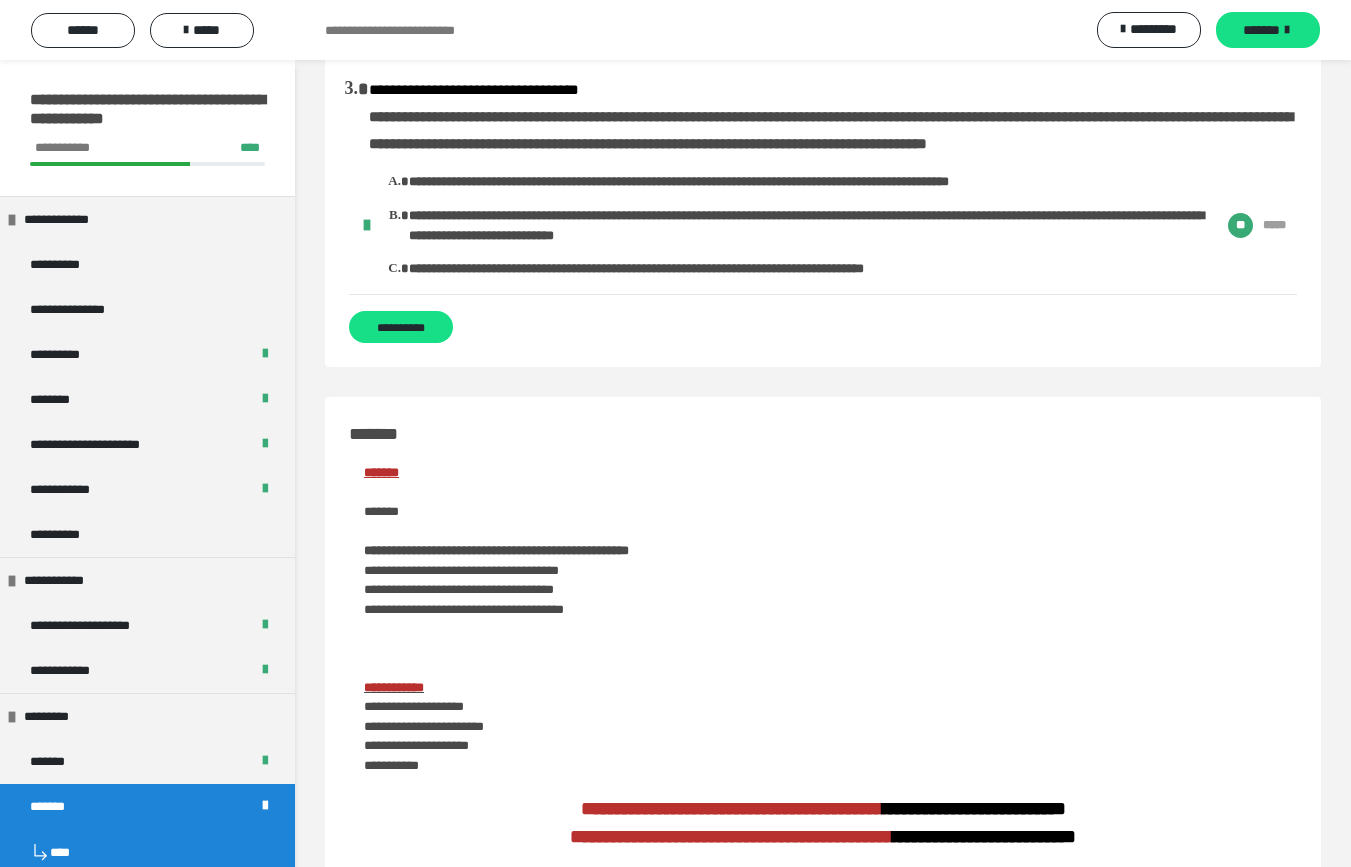 scroll, scrollTop: 449, scrollLeft: 0, axis: vertical 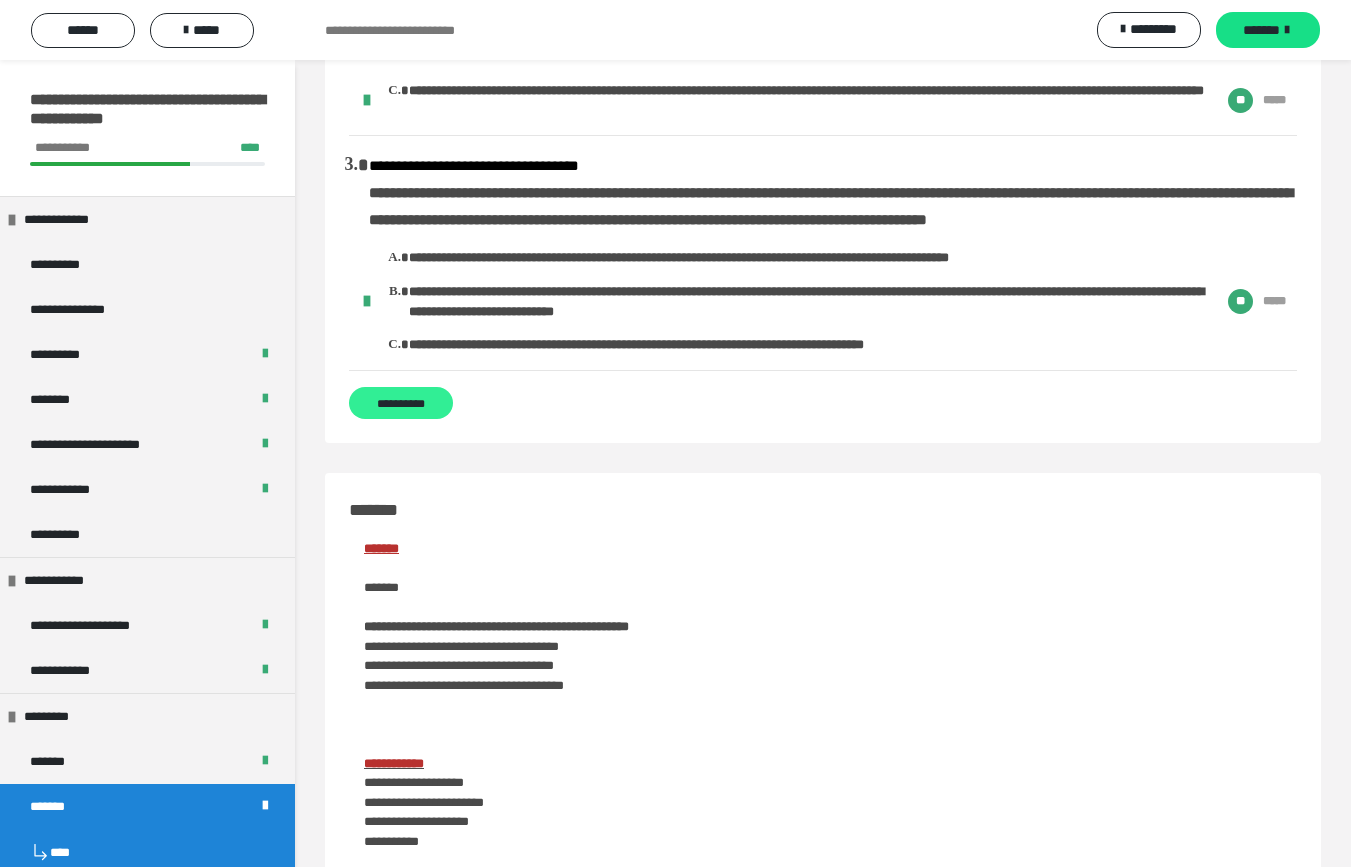 click on "**********" at bounding box center [401, 403] 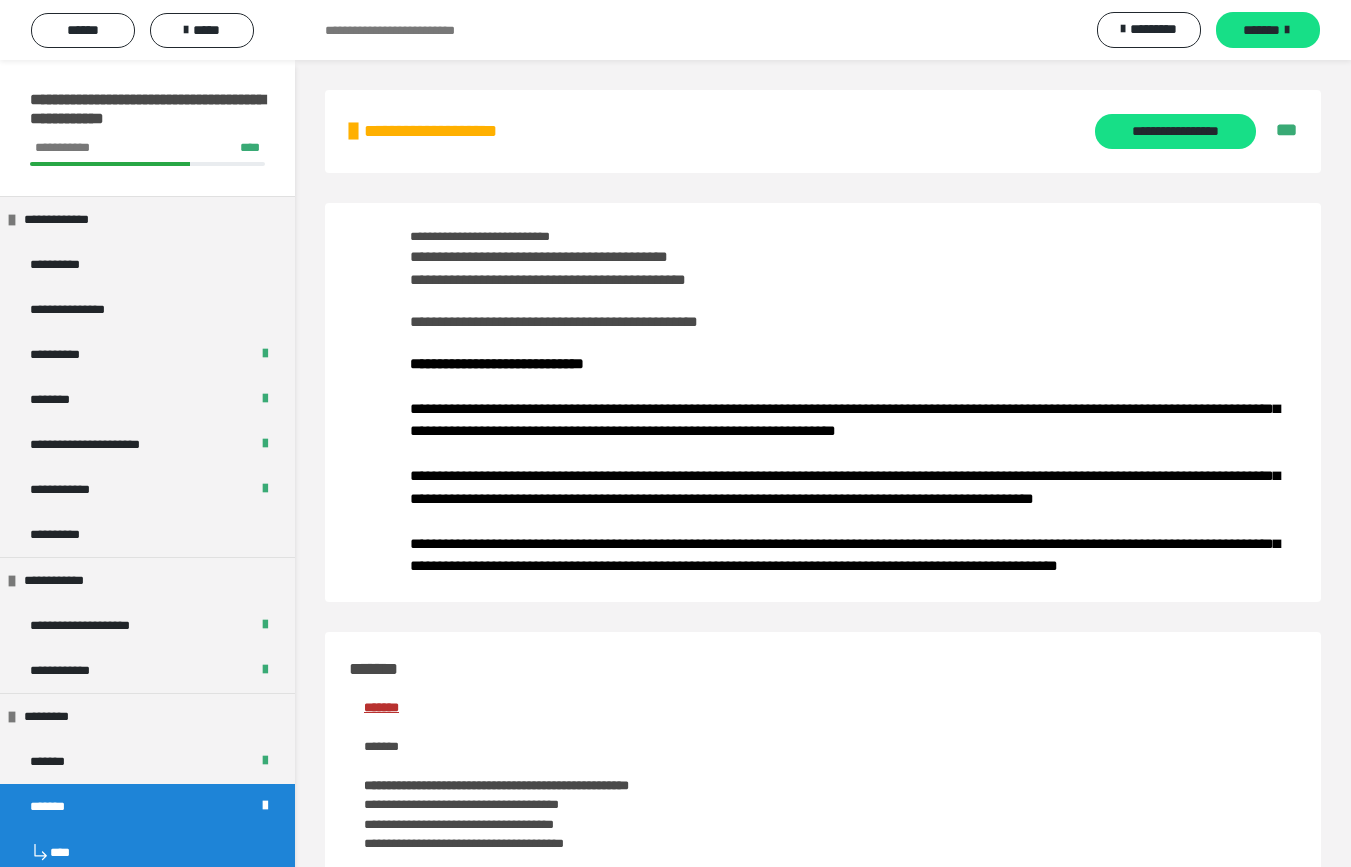 scroll, scrollTop: 0, scrollLeft: 0, axis: both 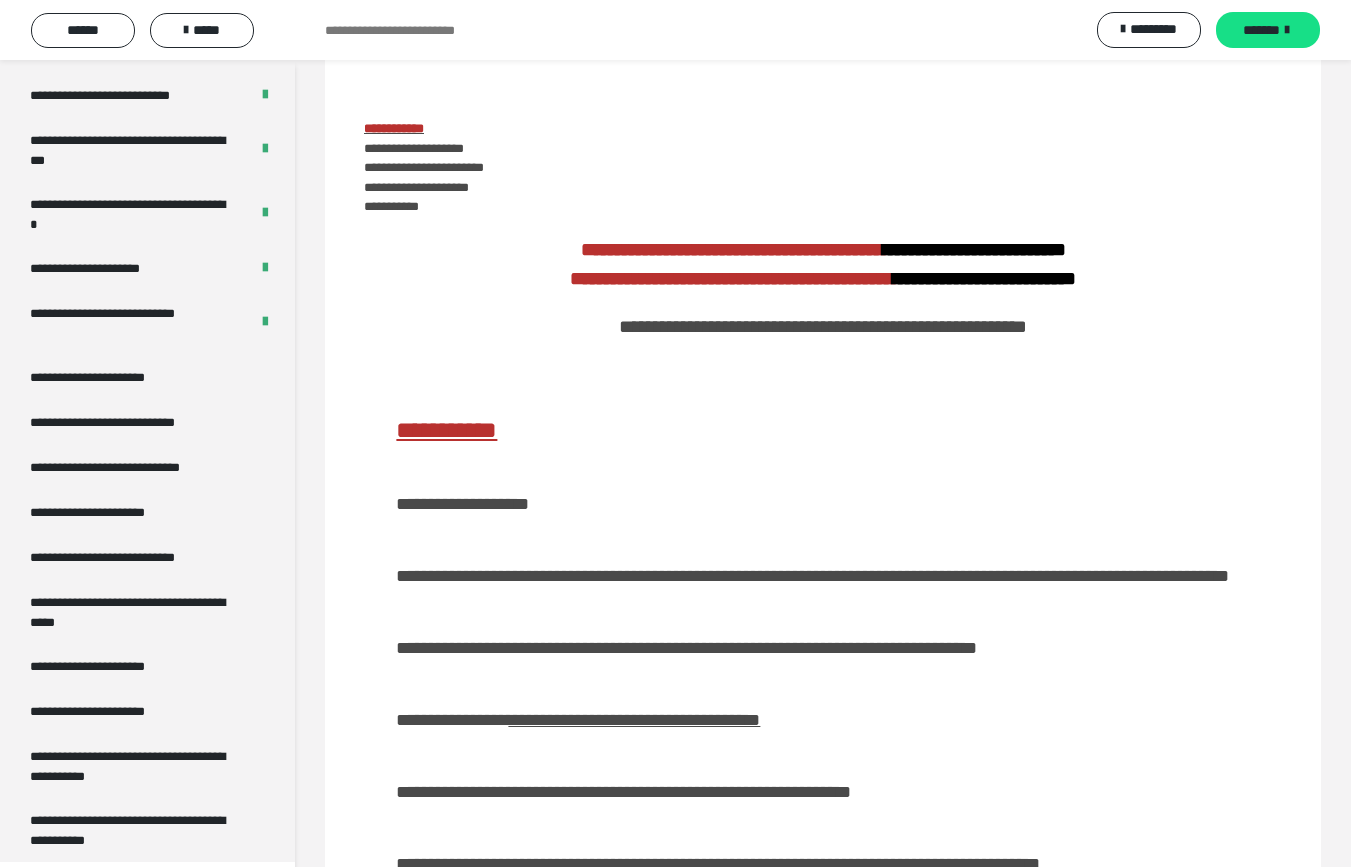 click on "**********" at bounding box center [111, 377] 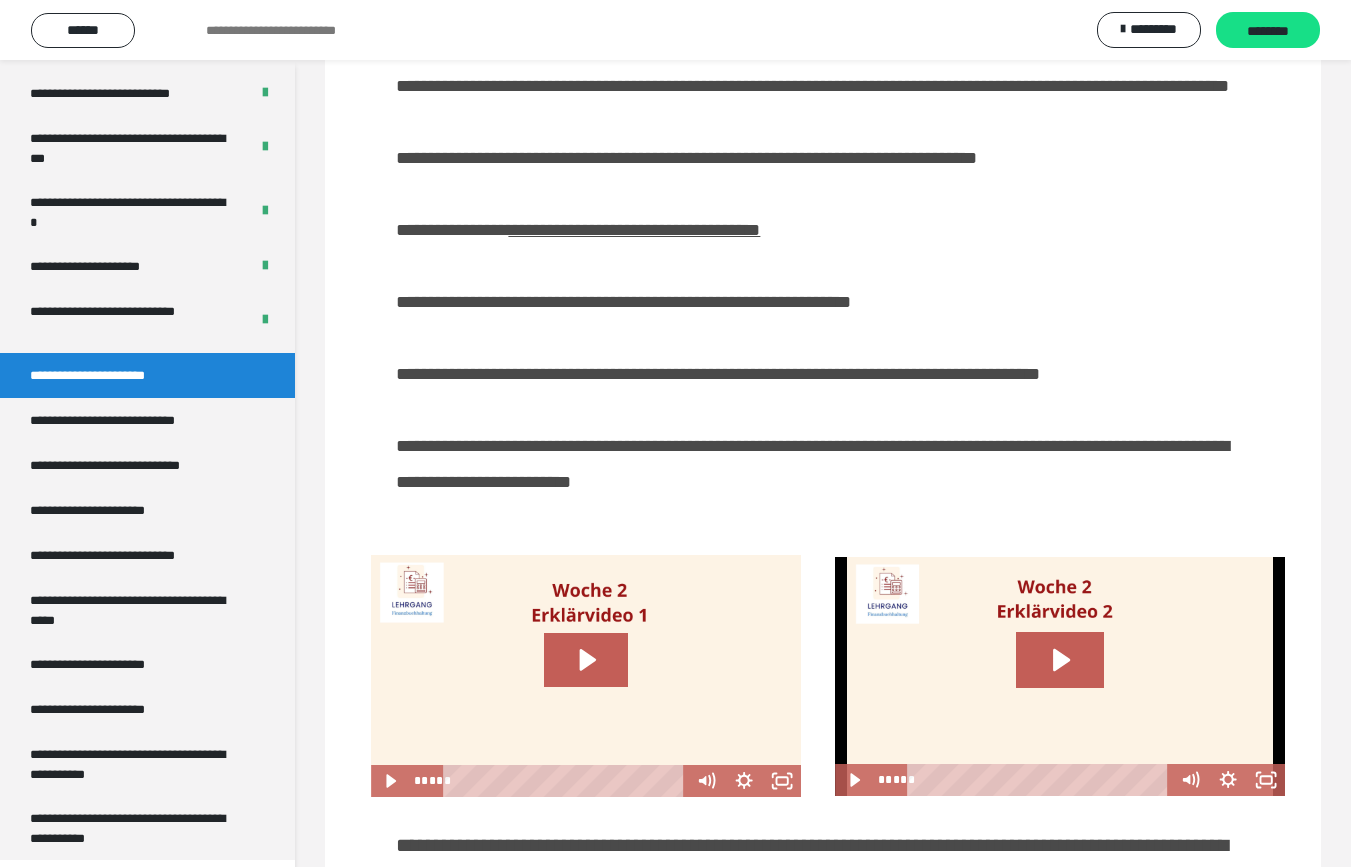 scroll, scrollTop: 60, scrollLeft: 0, axis: vertical 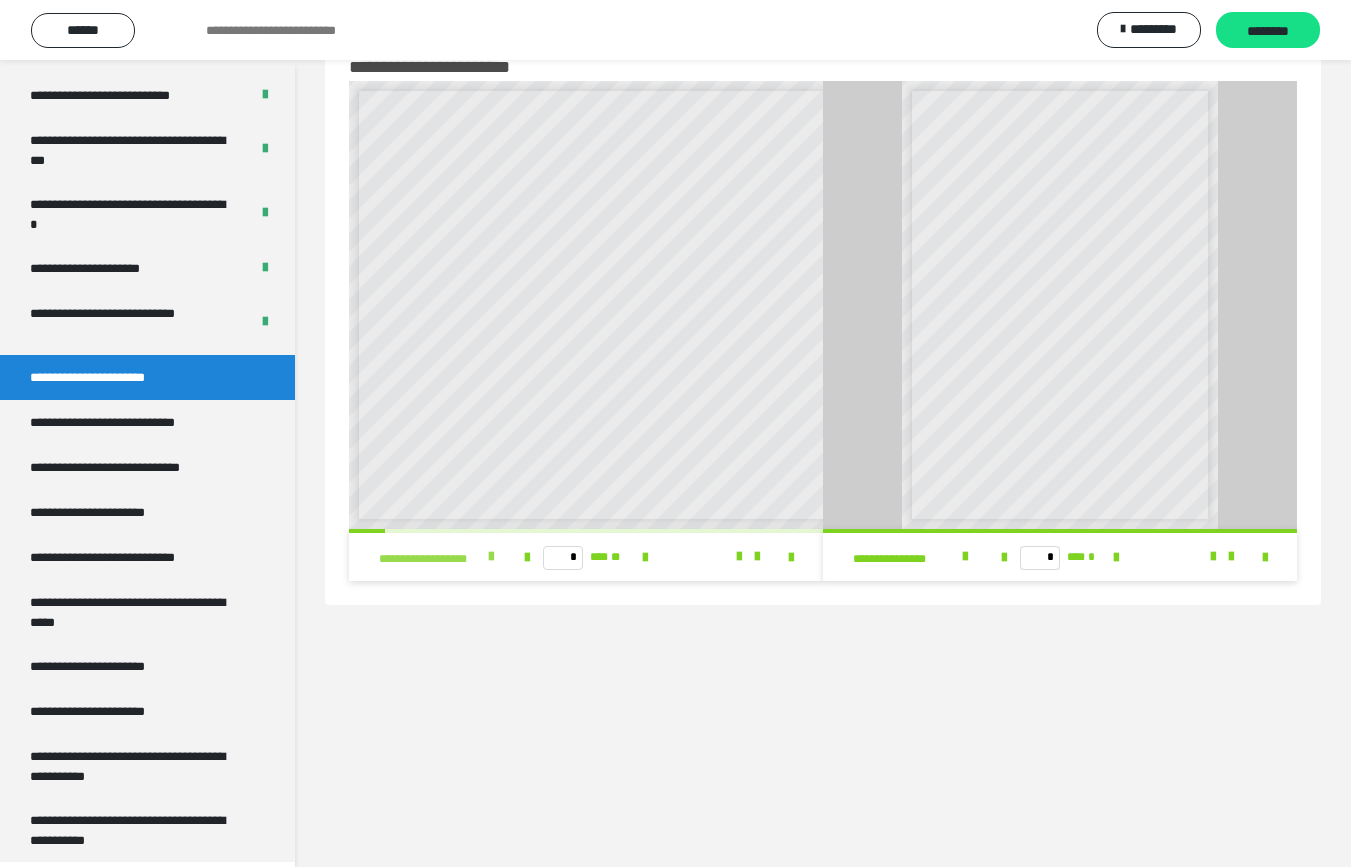 click at bounding box center (491, 557) 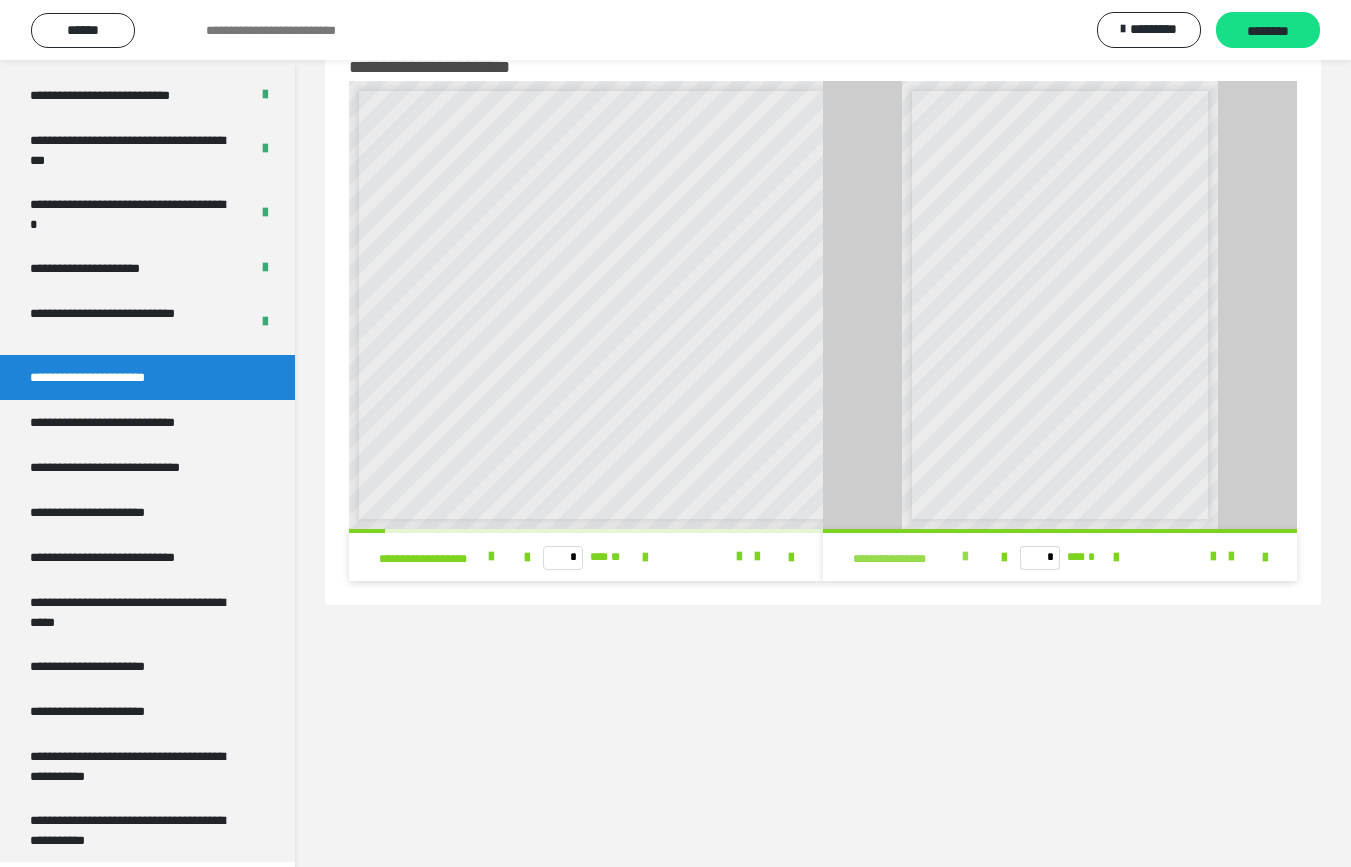 click at bounding box center (965, 557) 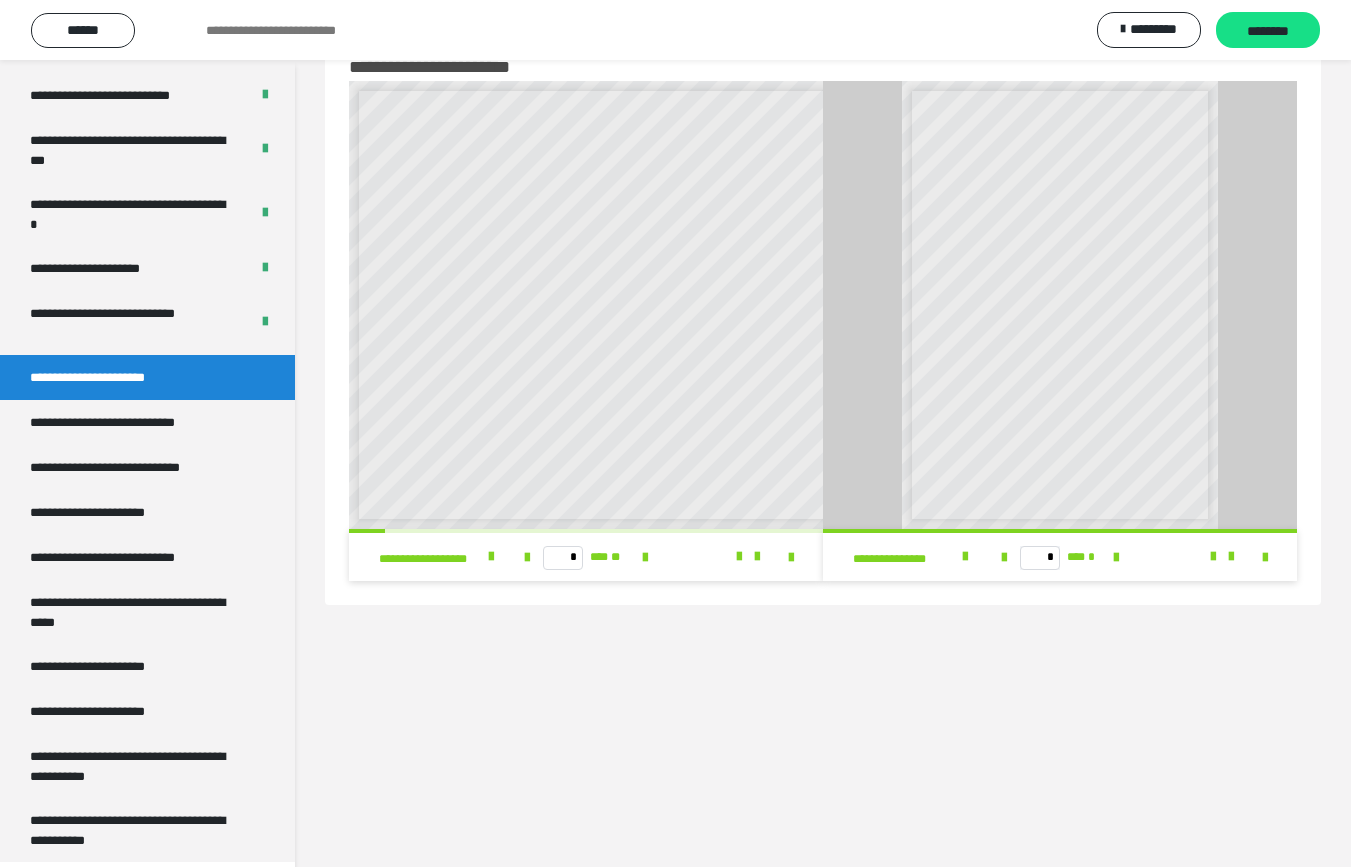 scroll, scrollTop: 60, scrollLeft: 0, axis: vertical 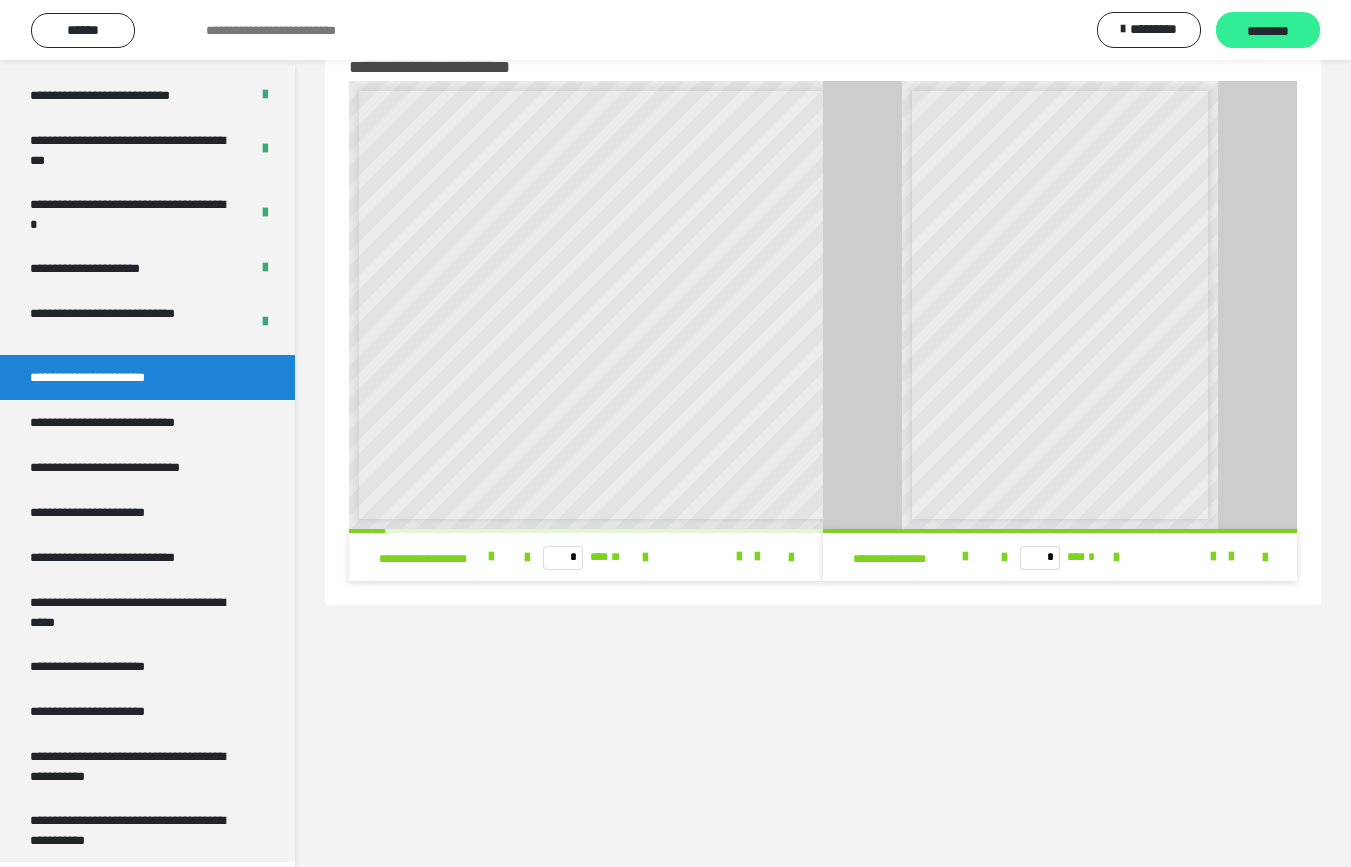 click on "********" at bounding box center (1268, 31) 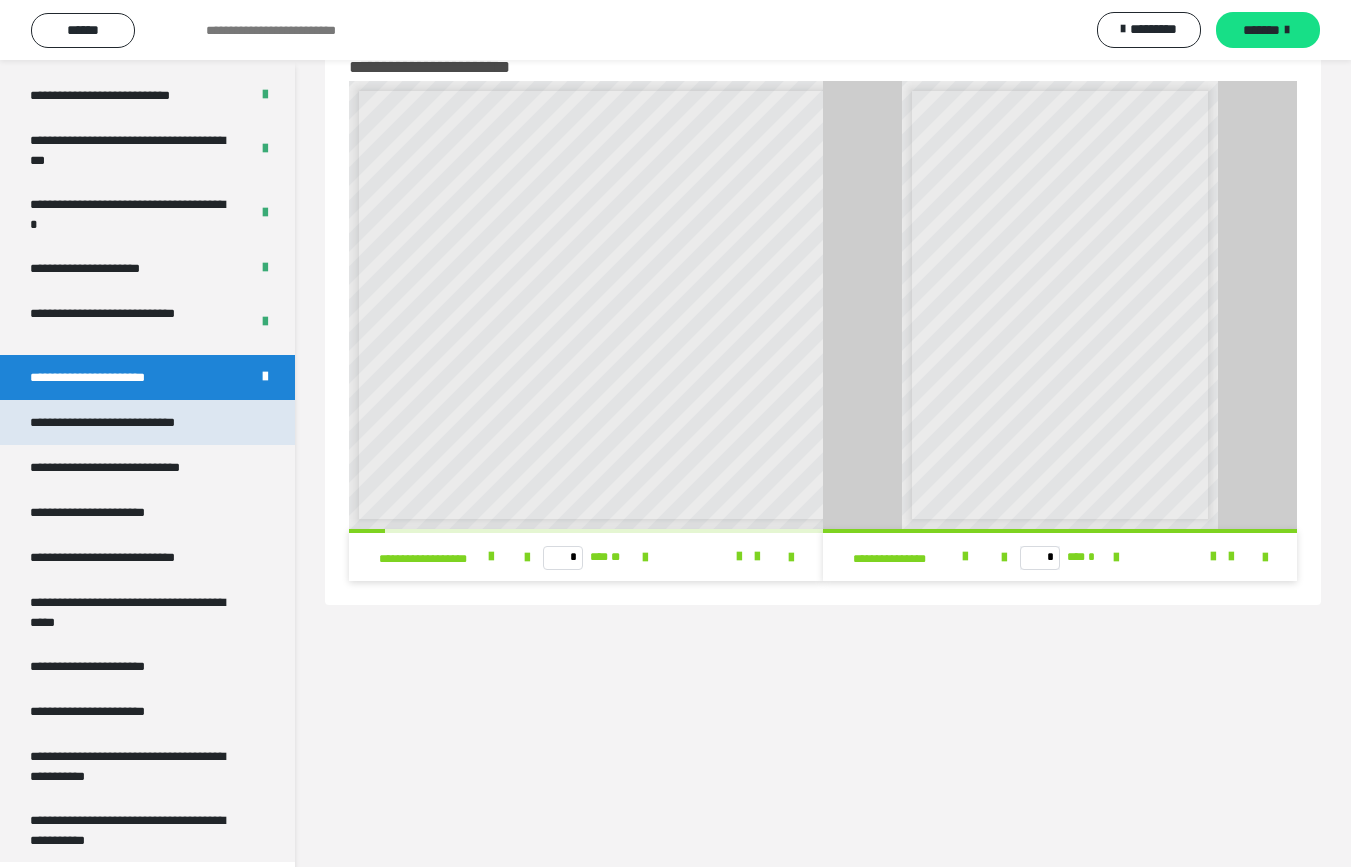 click on "**********" at bounding box center [131, 422] 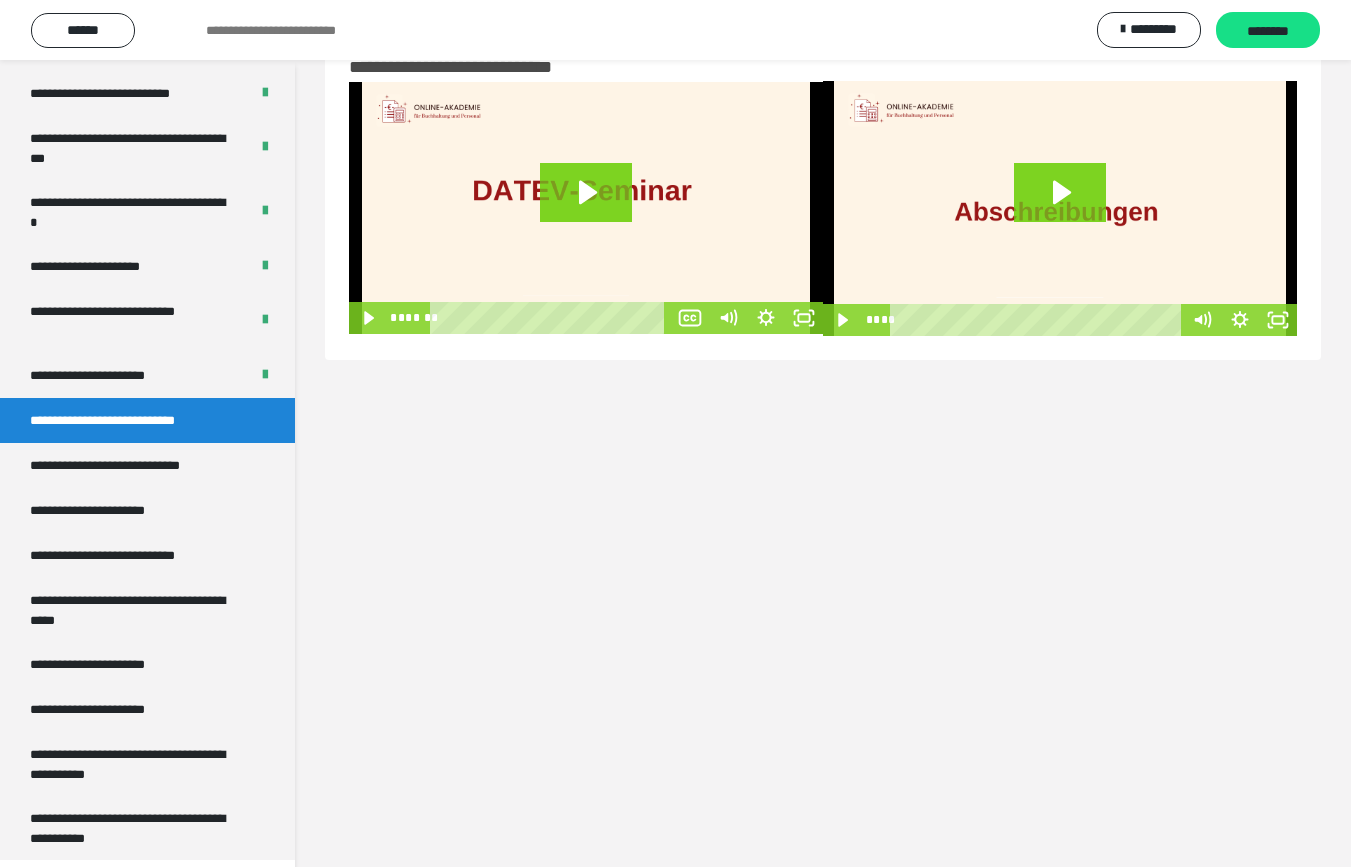 scroll, scrollTop: 3429, scrollLeft: 0, axis: vertical 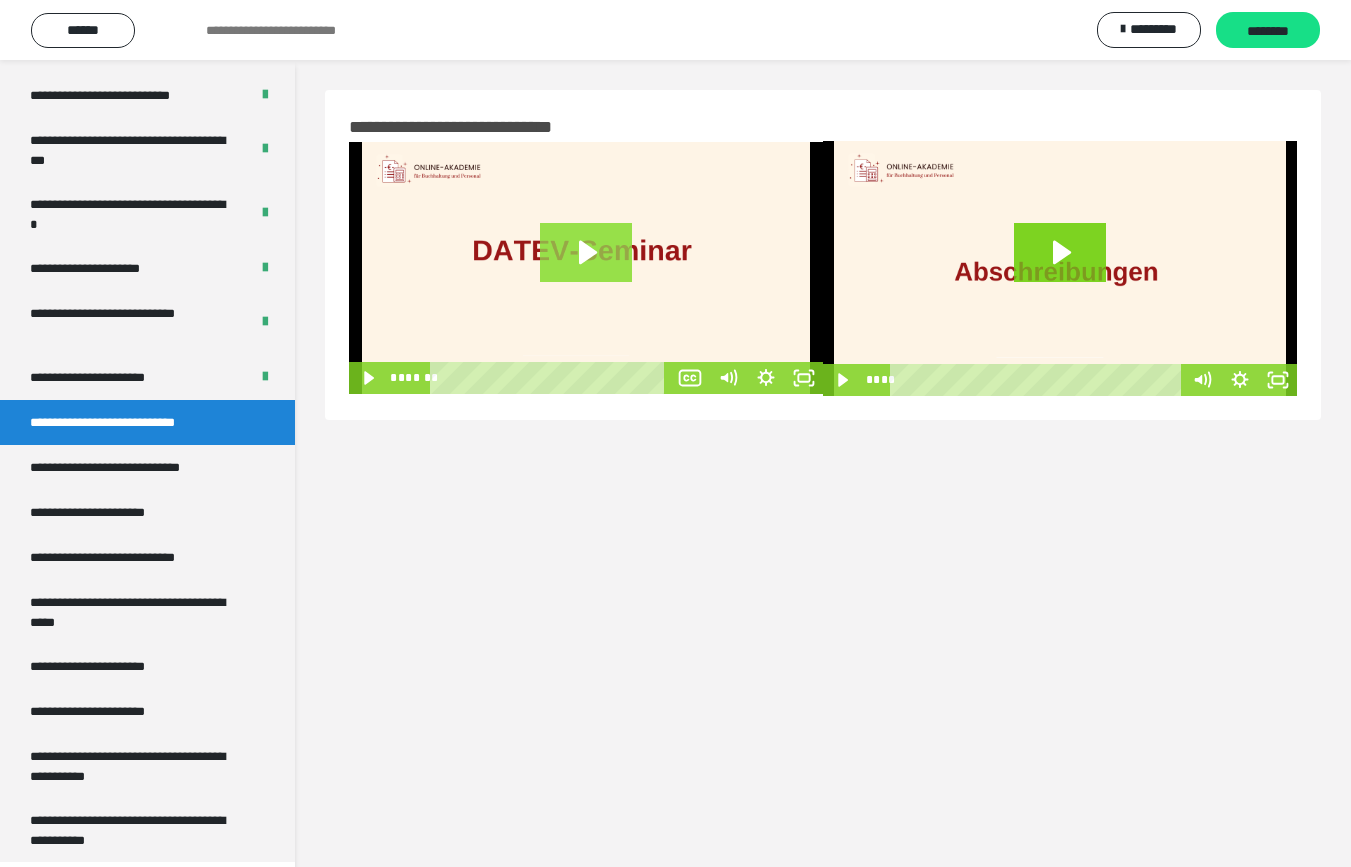 click 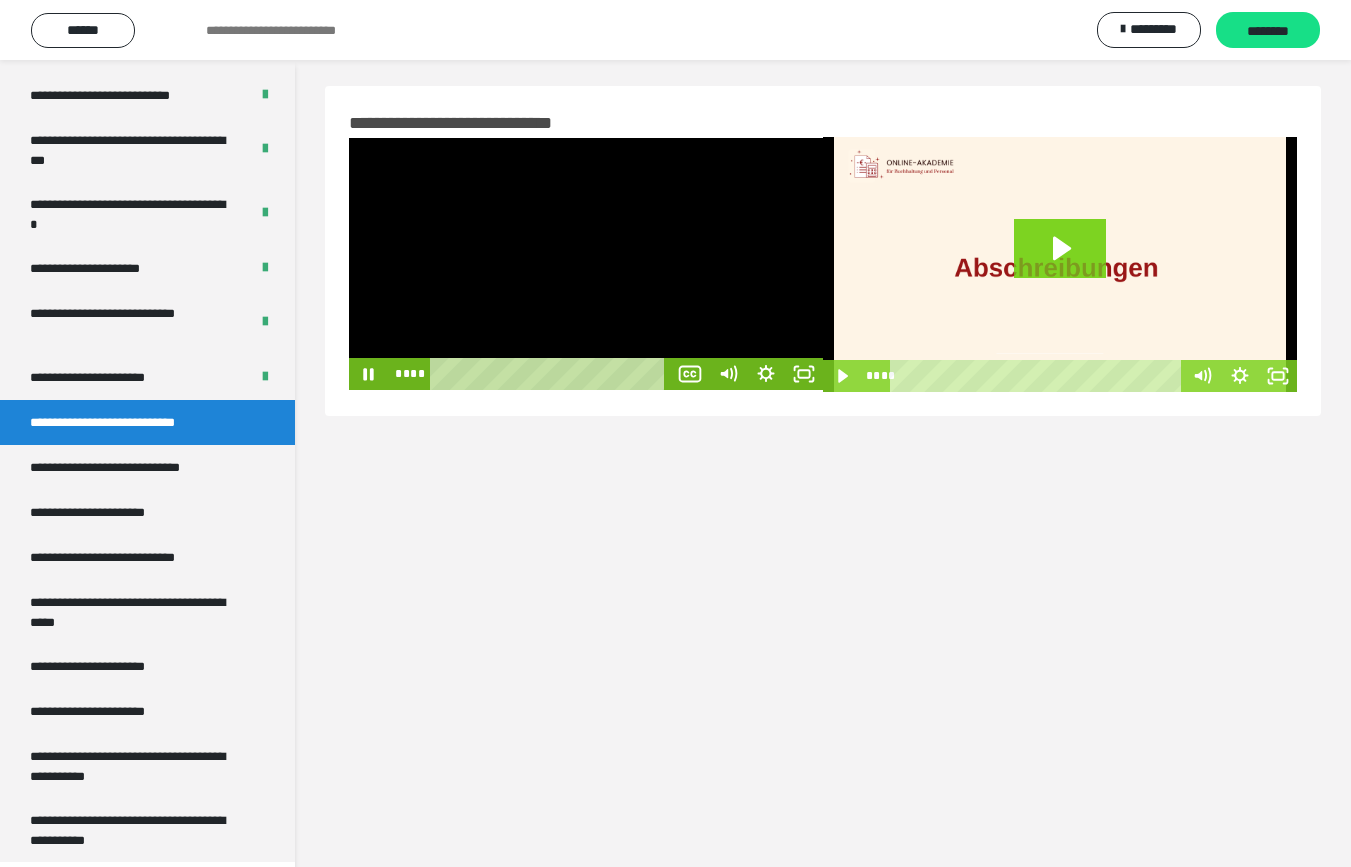scroll, scrollTop: 16, scrollLeft: 0, axis: vertical 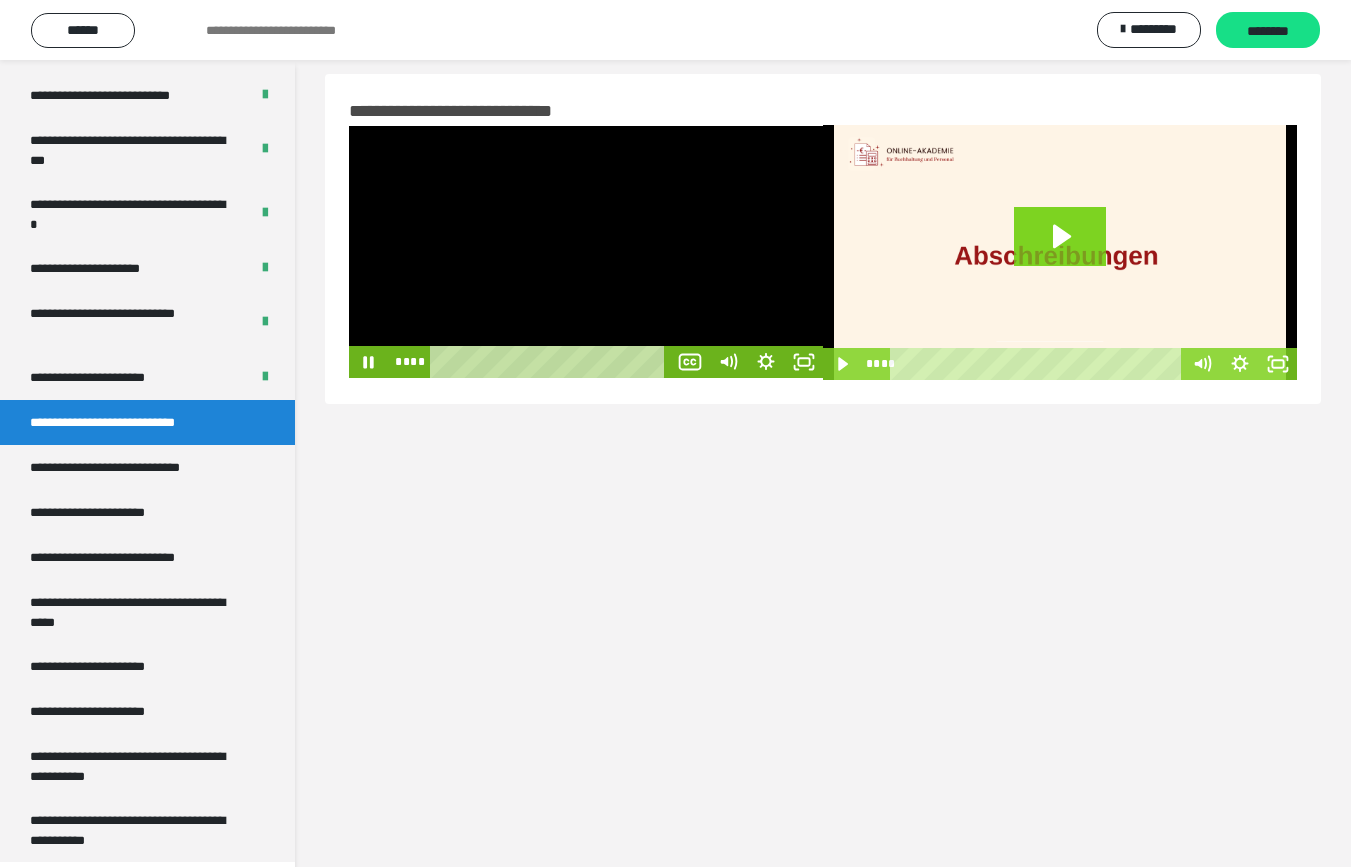click at bounding box center (586, 252) 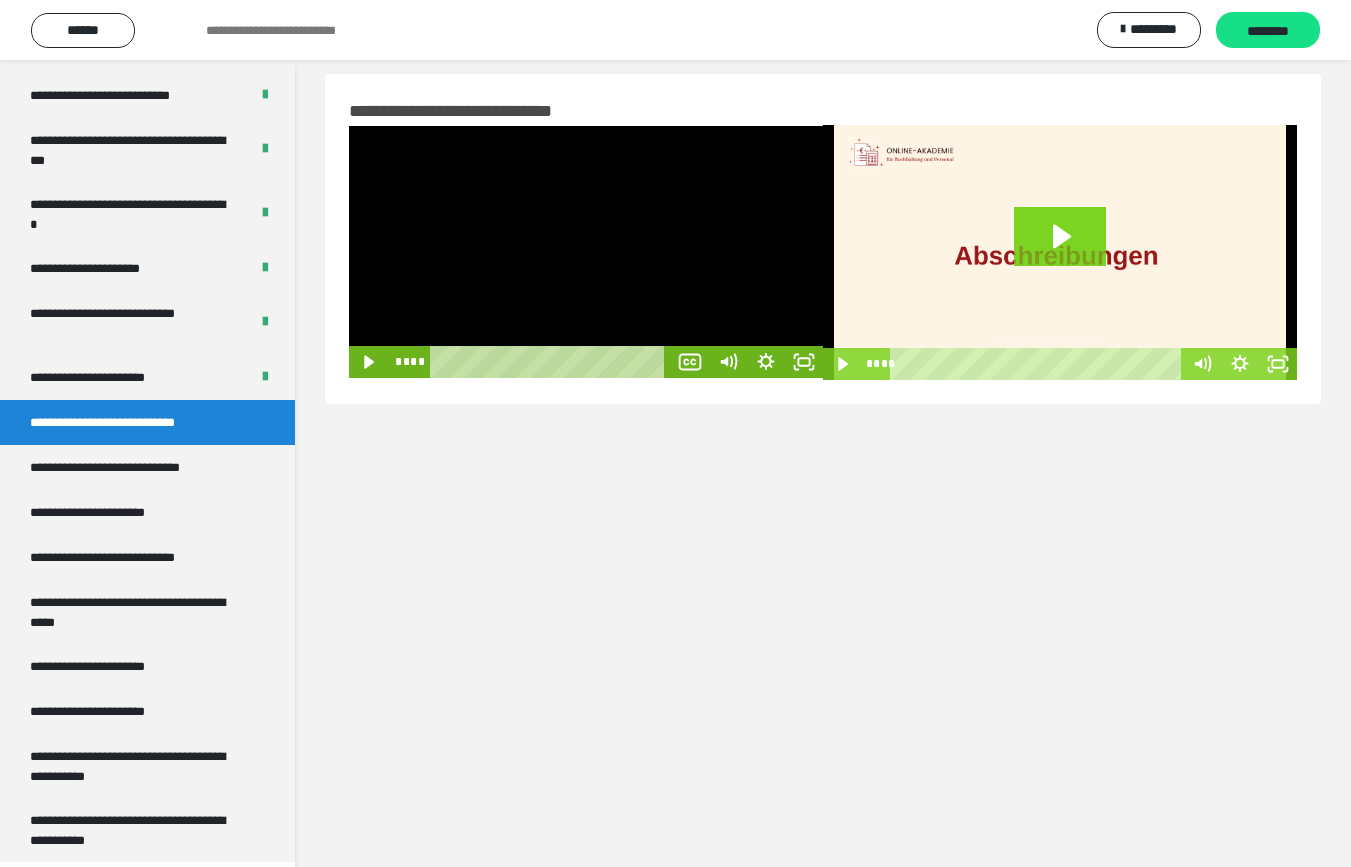 scroll, scrollTop: 5, scrollLeft: 0, axis: vertical 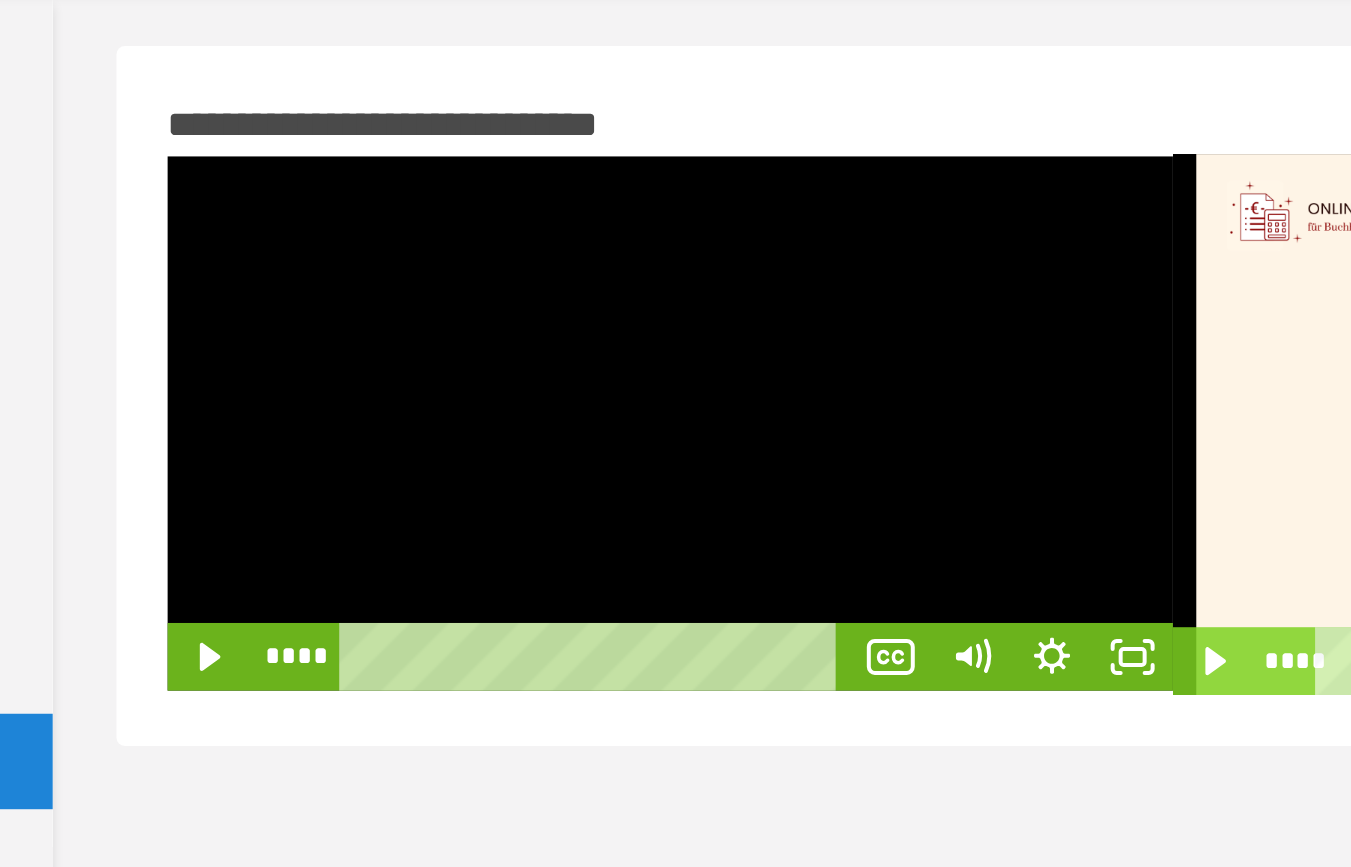 click at bounding box center (586, 263) 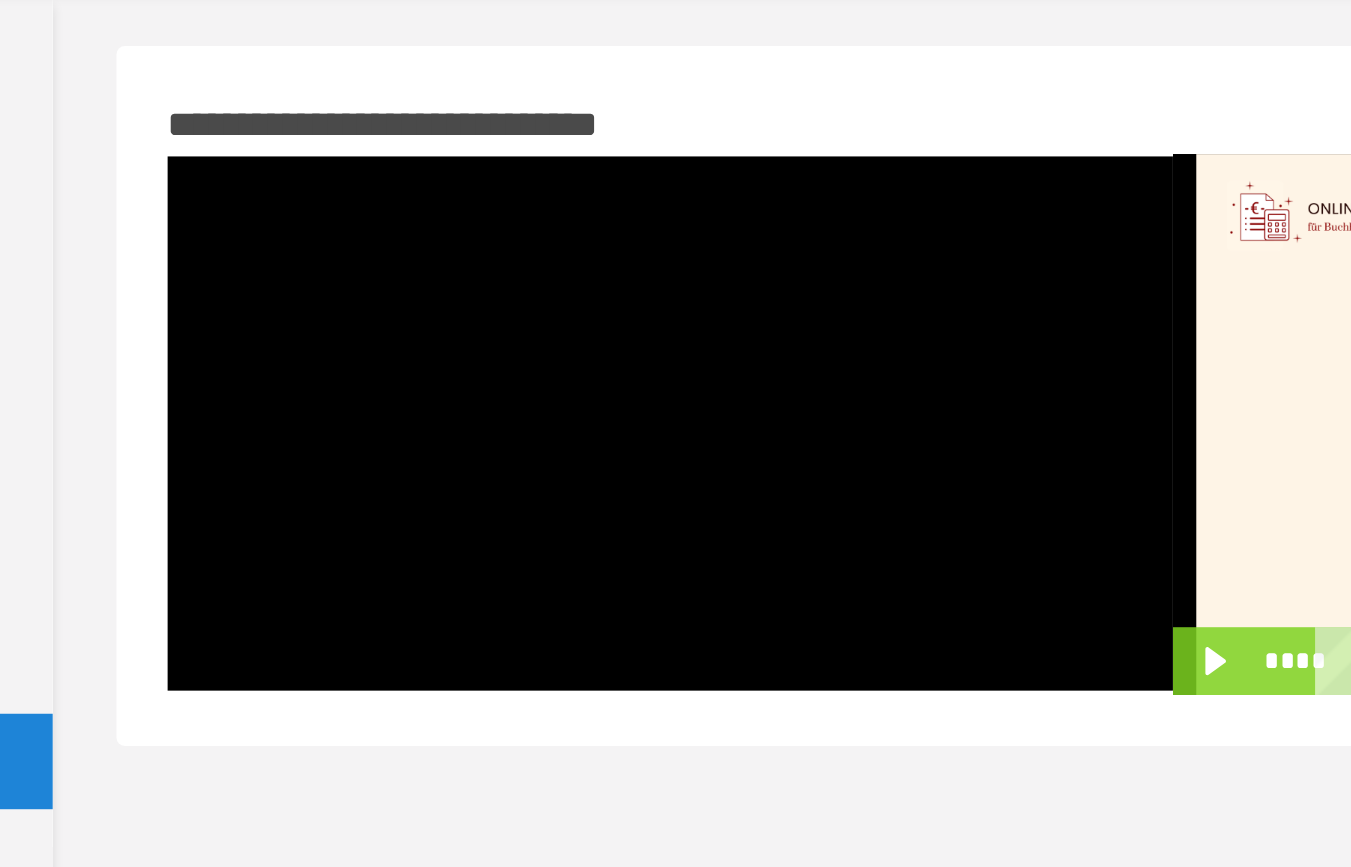 click at bounding box center (1060, 263) 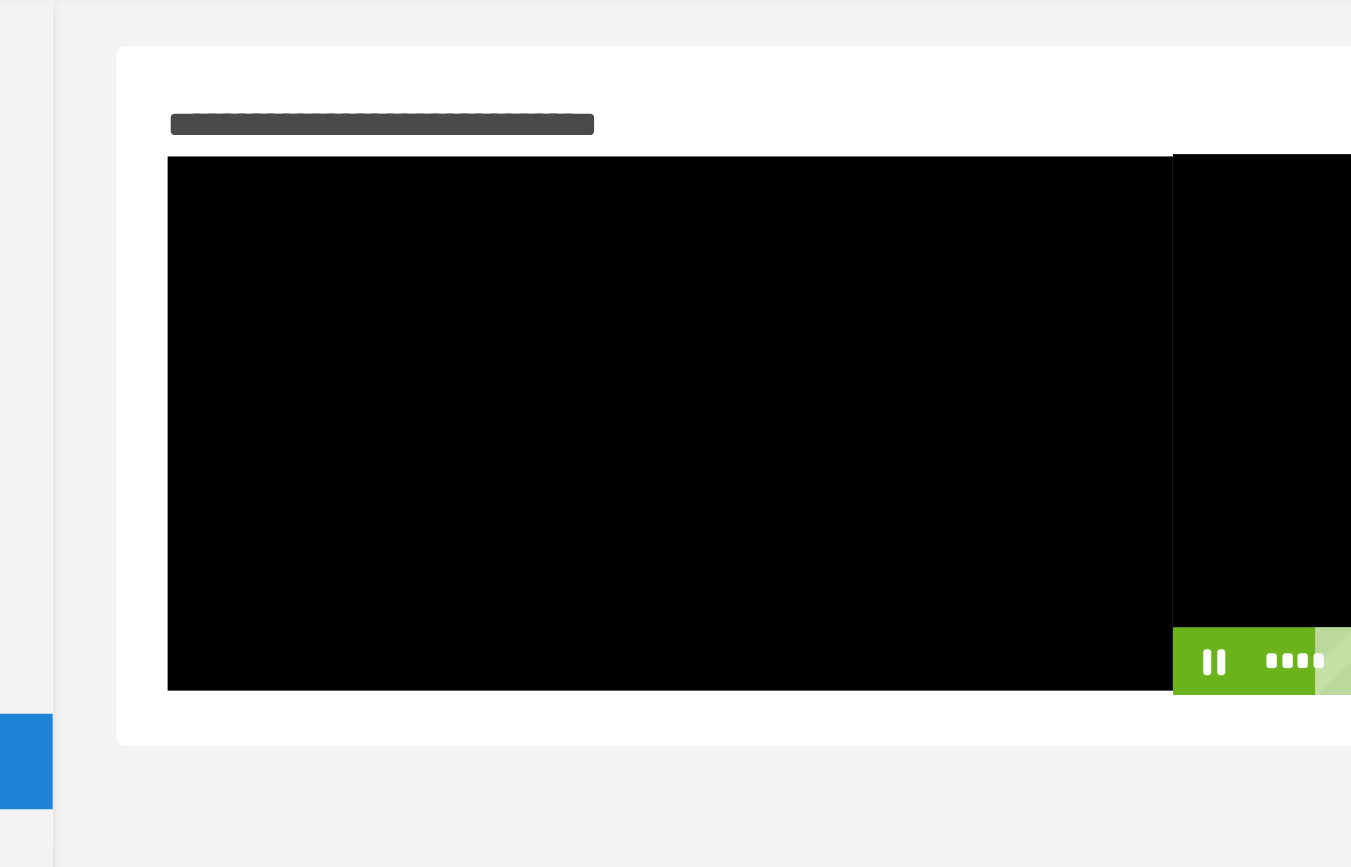 click at bounding box center [1060, 263] 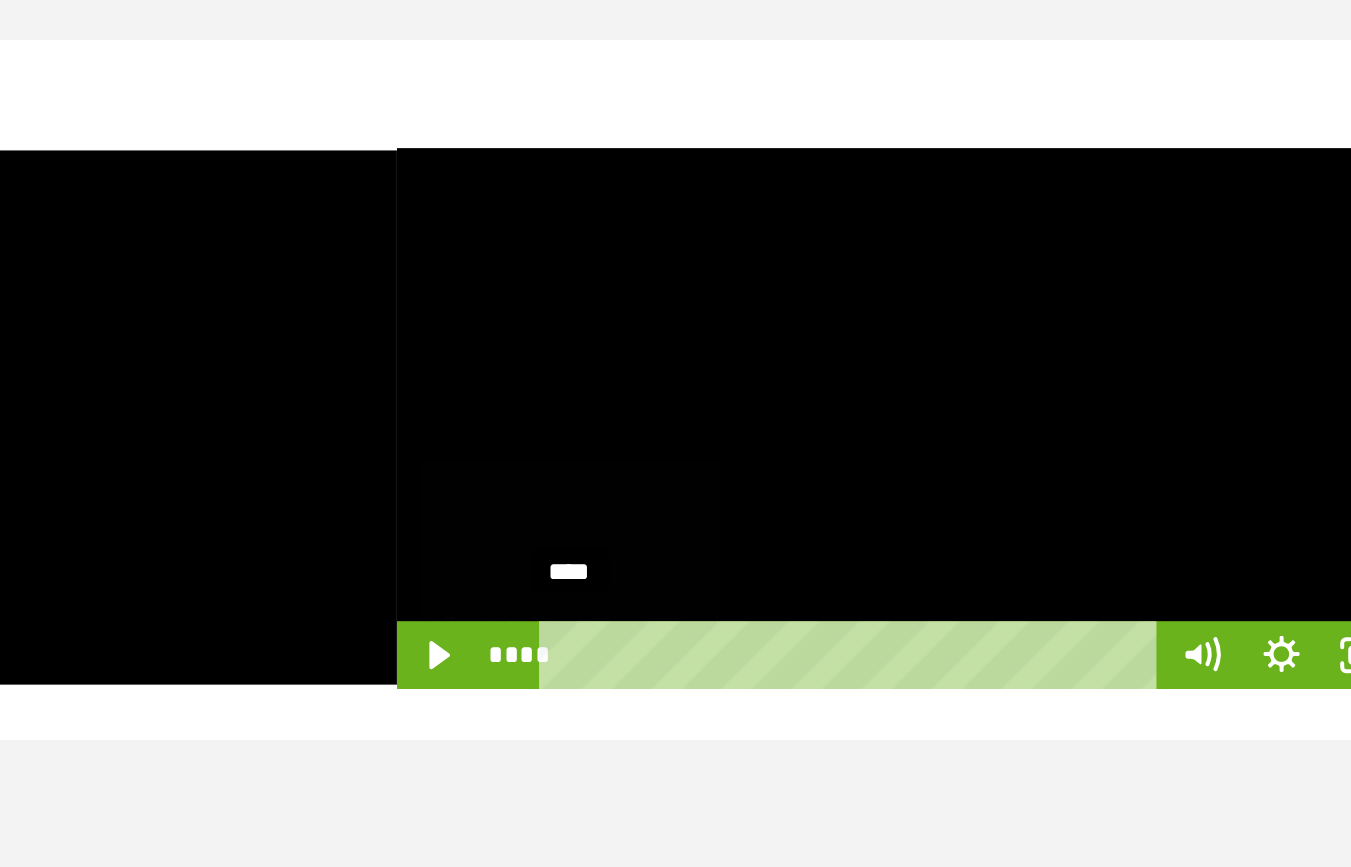 click on "****" at bounding box center [1038, 375] 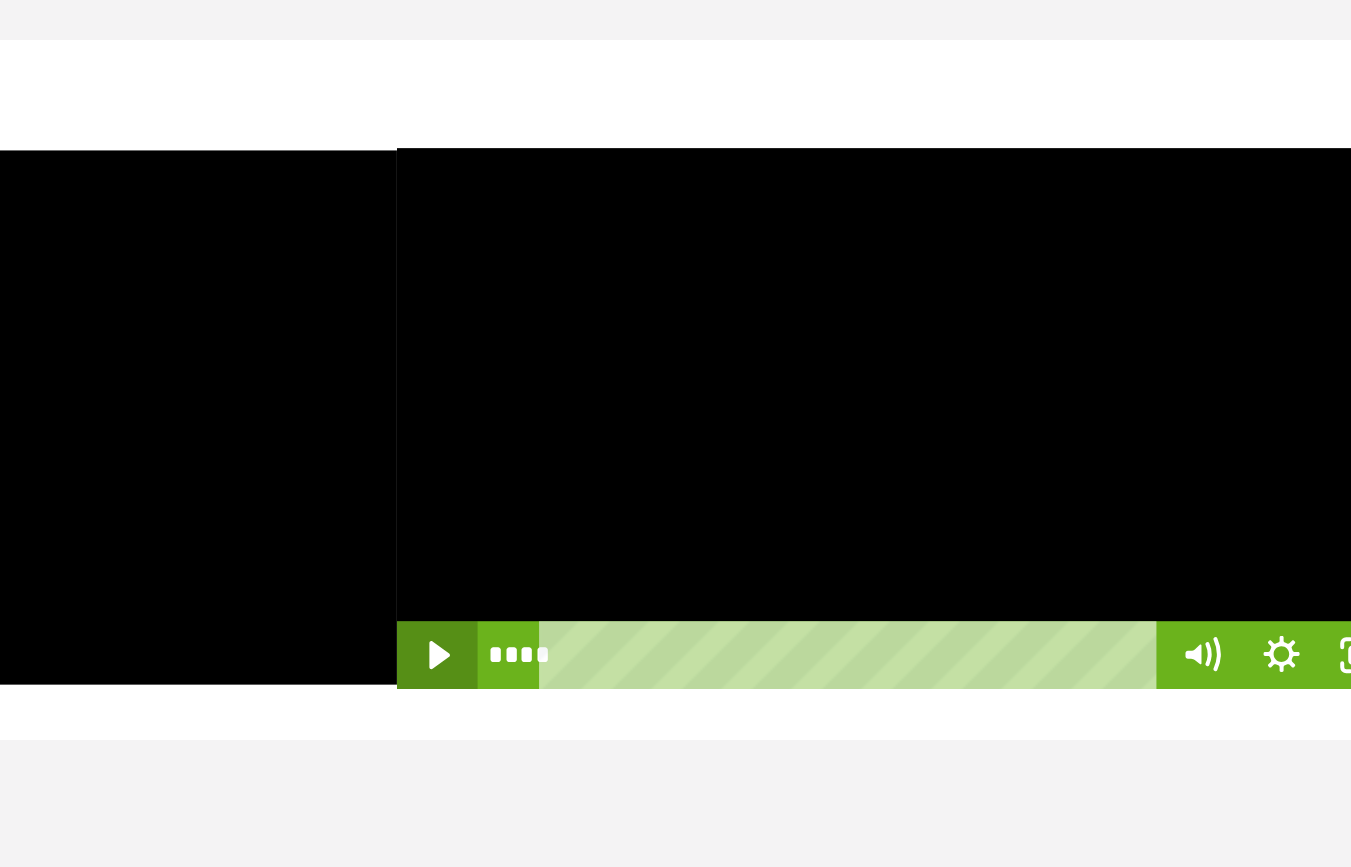 click 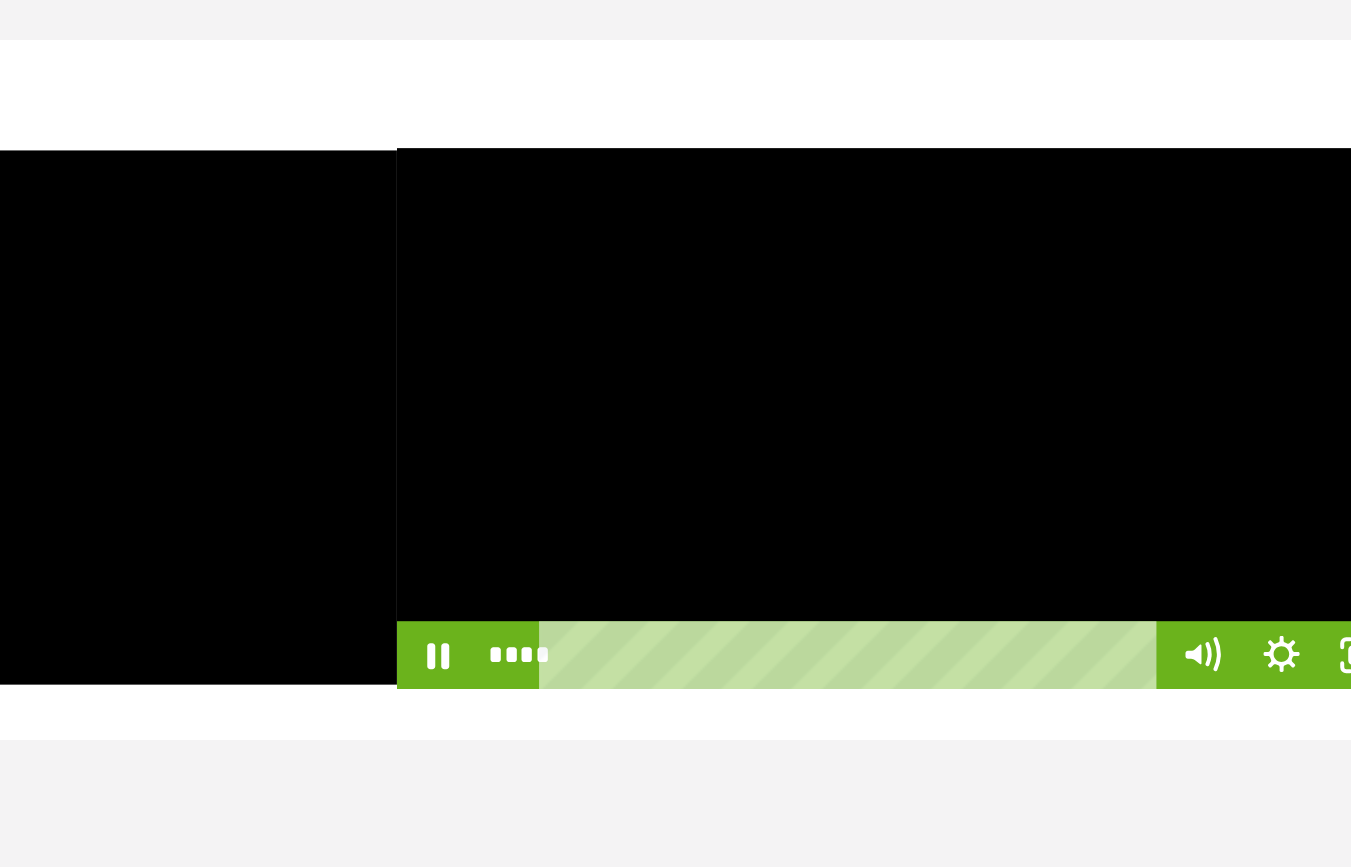 click at bounding box center [1060, 263] 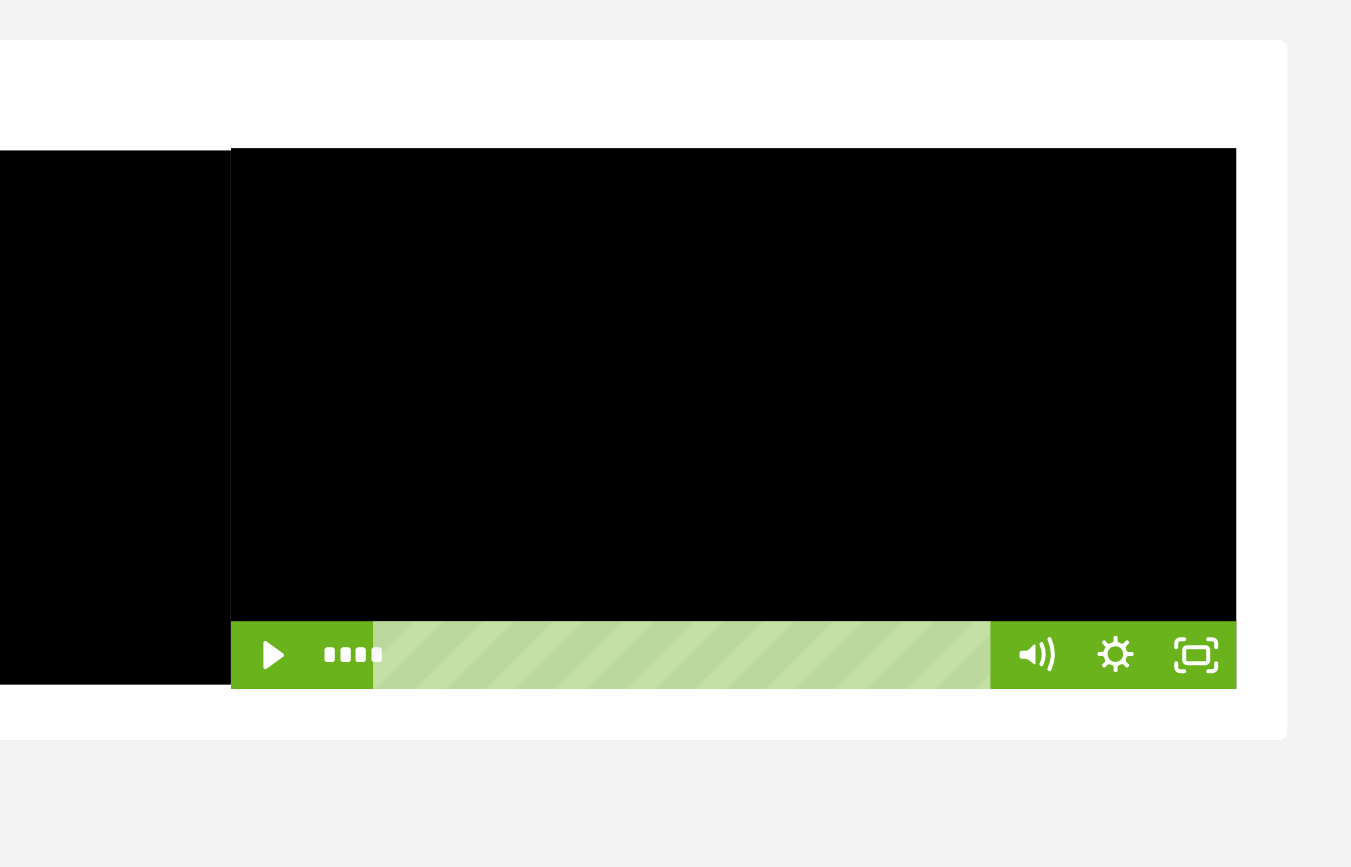 scroll, scrollTop: 5, scrollLeft: 0, axis: vertical 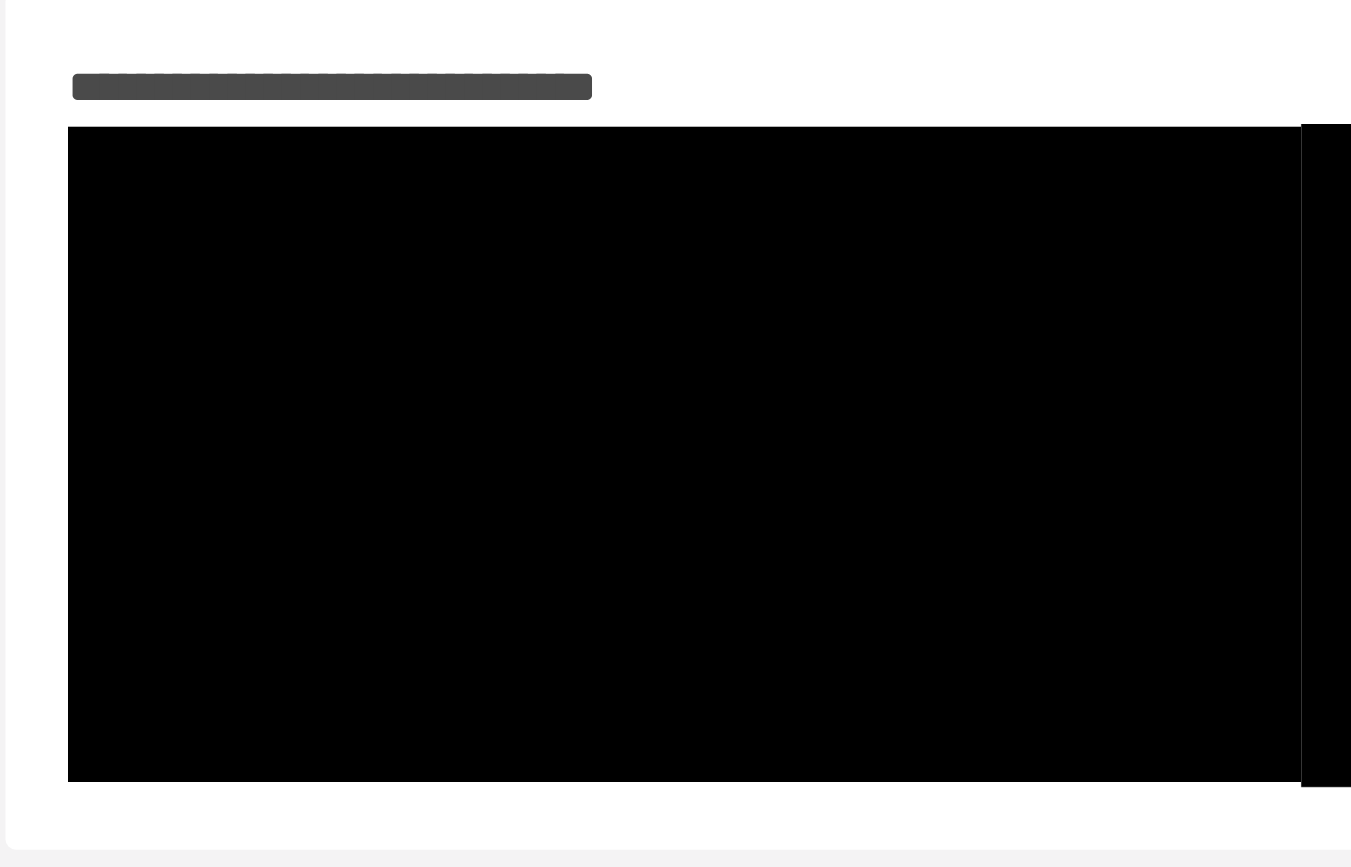 click at bounding box center (586, 263) 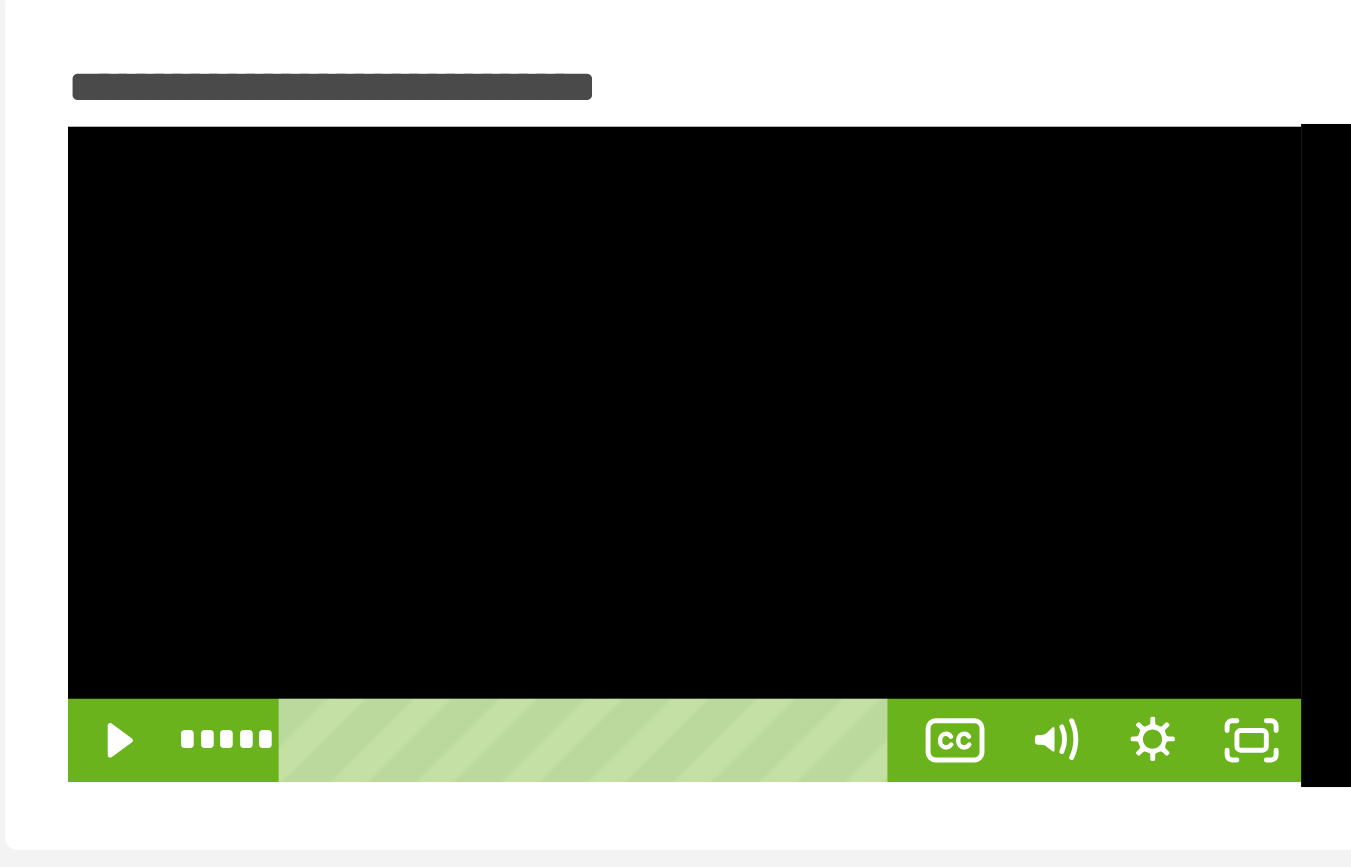 click at bounding box center (586, 263) 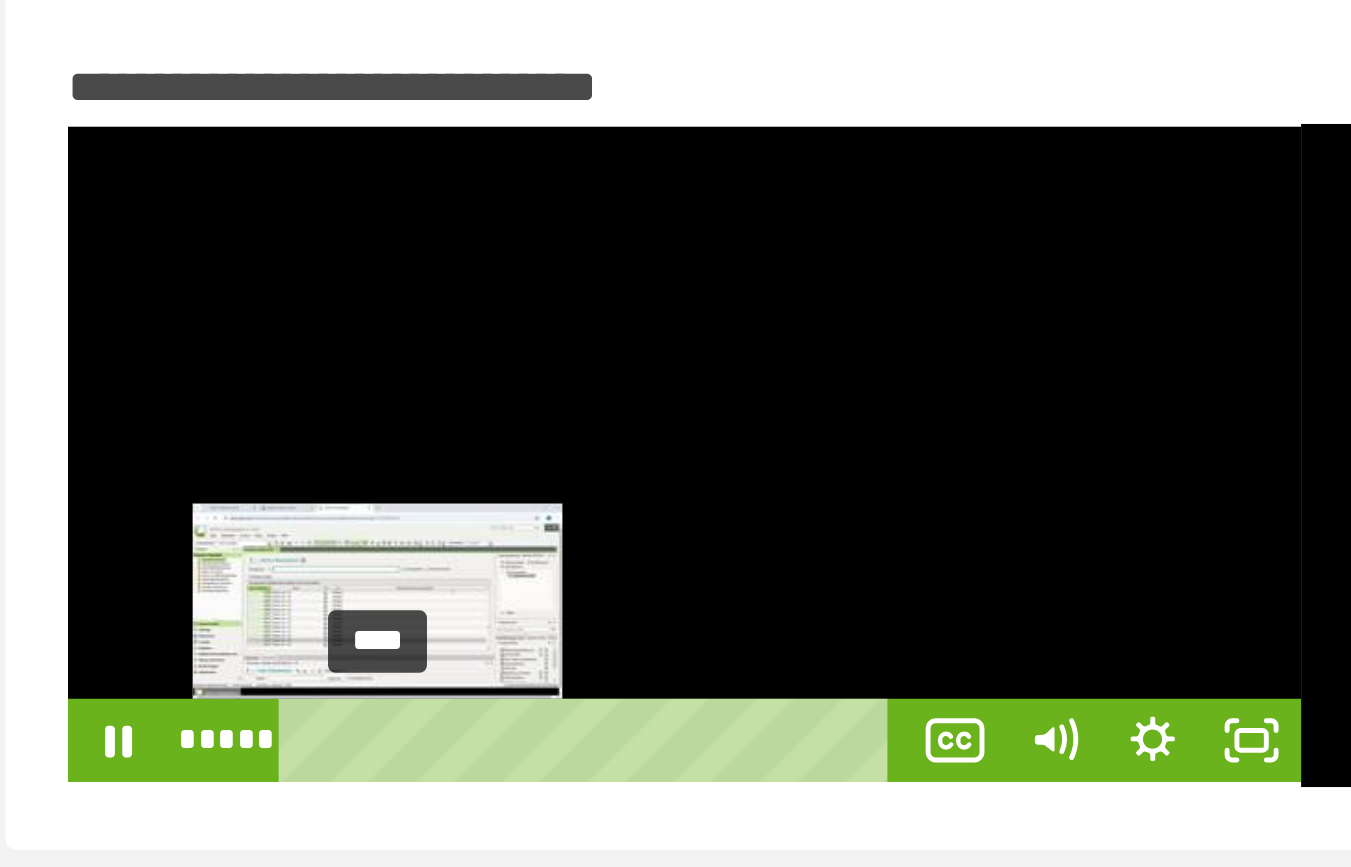 click on "****" at bounding box center (552, 373) 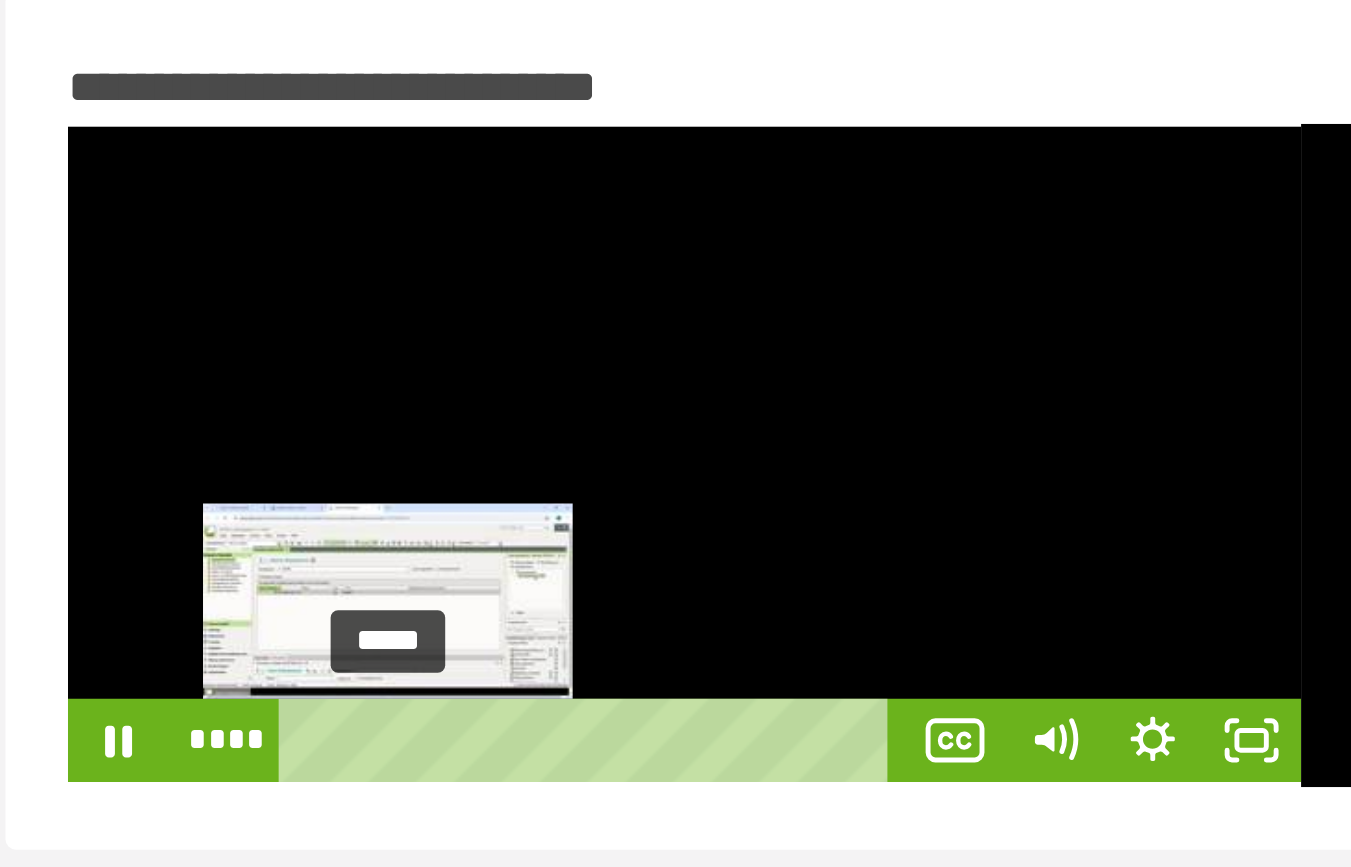 click at bounding box center (468, 373) 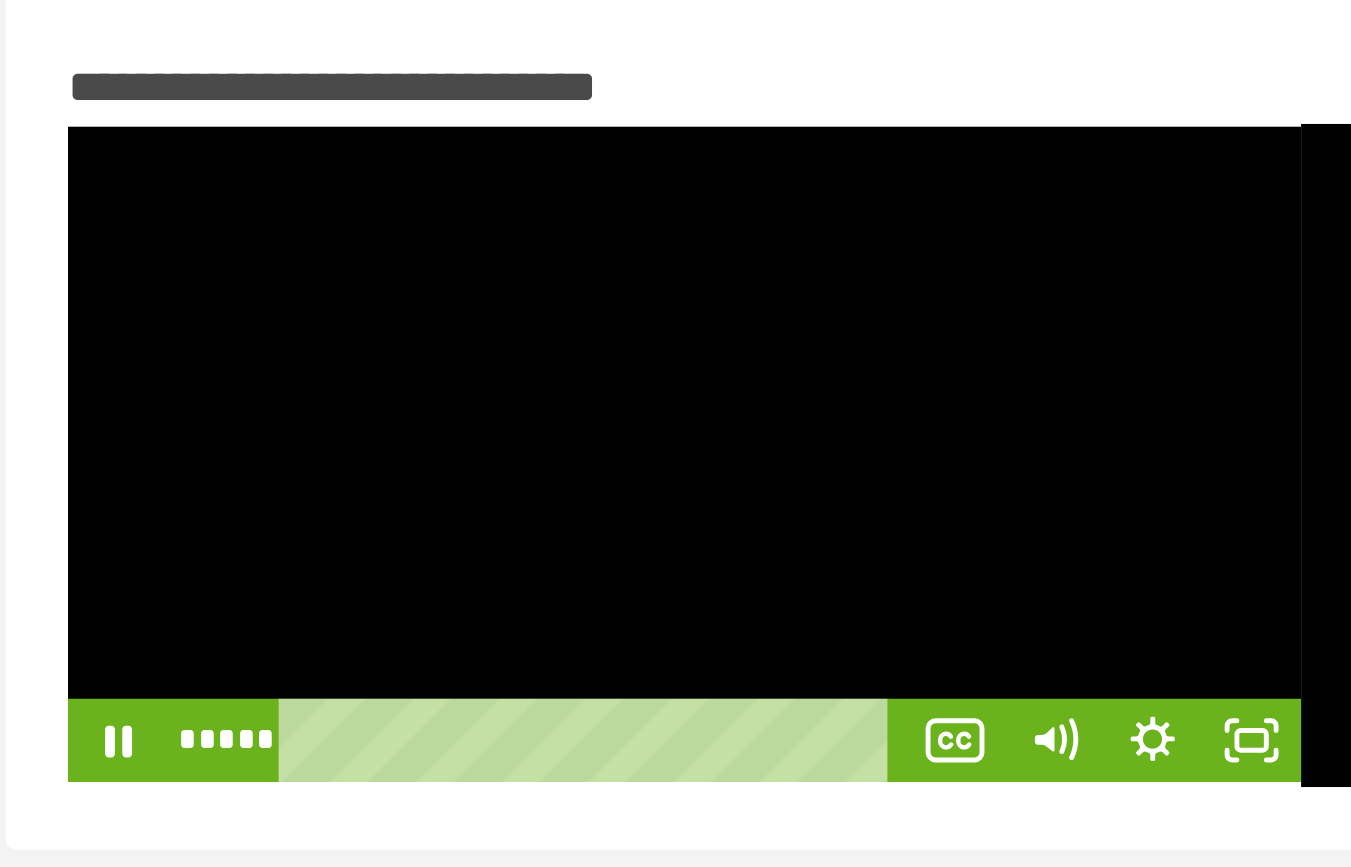 click at bounding box center [586, 263] 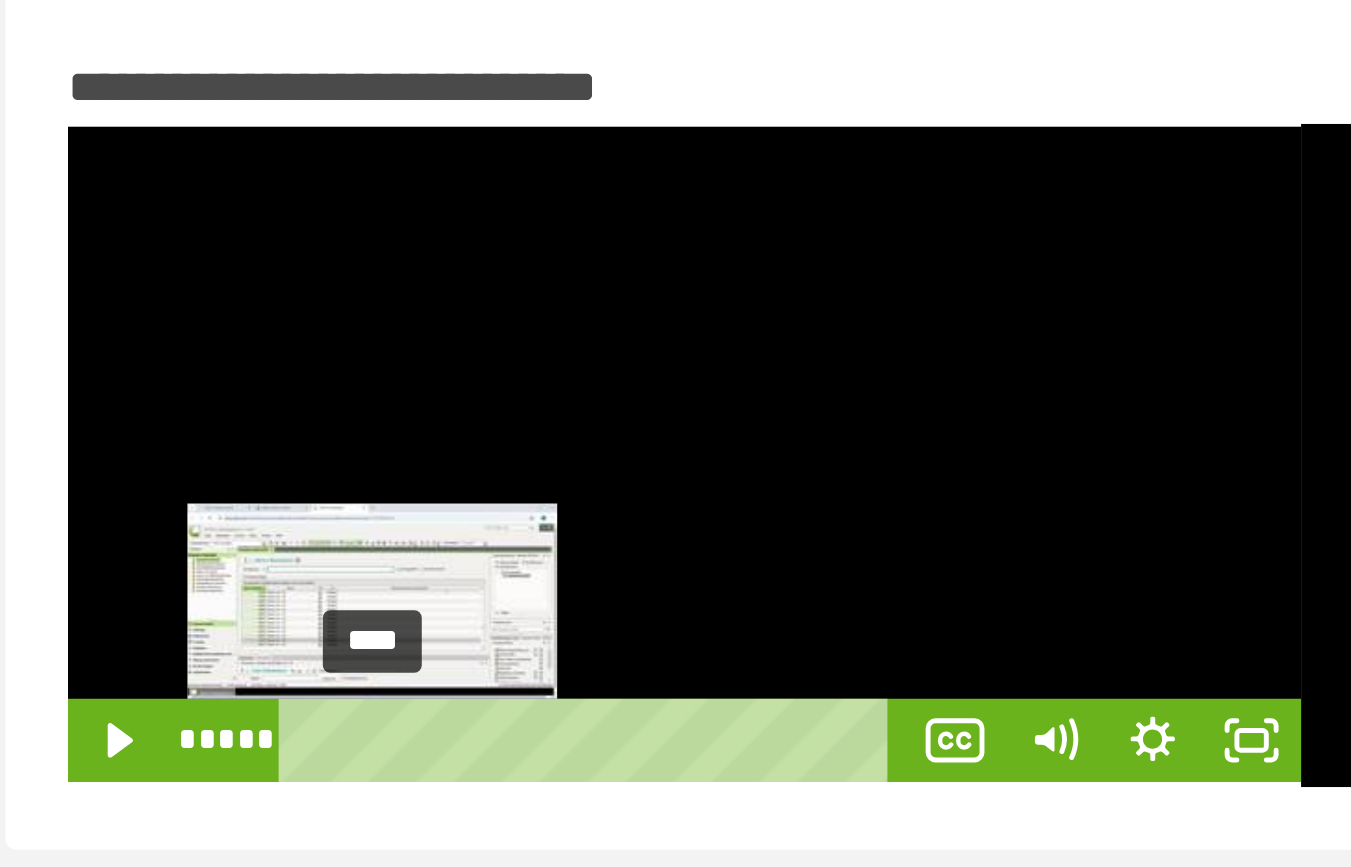 click at bounding box center [472, 373] 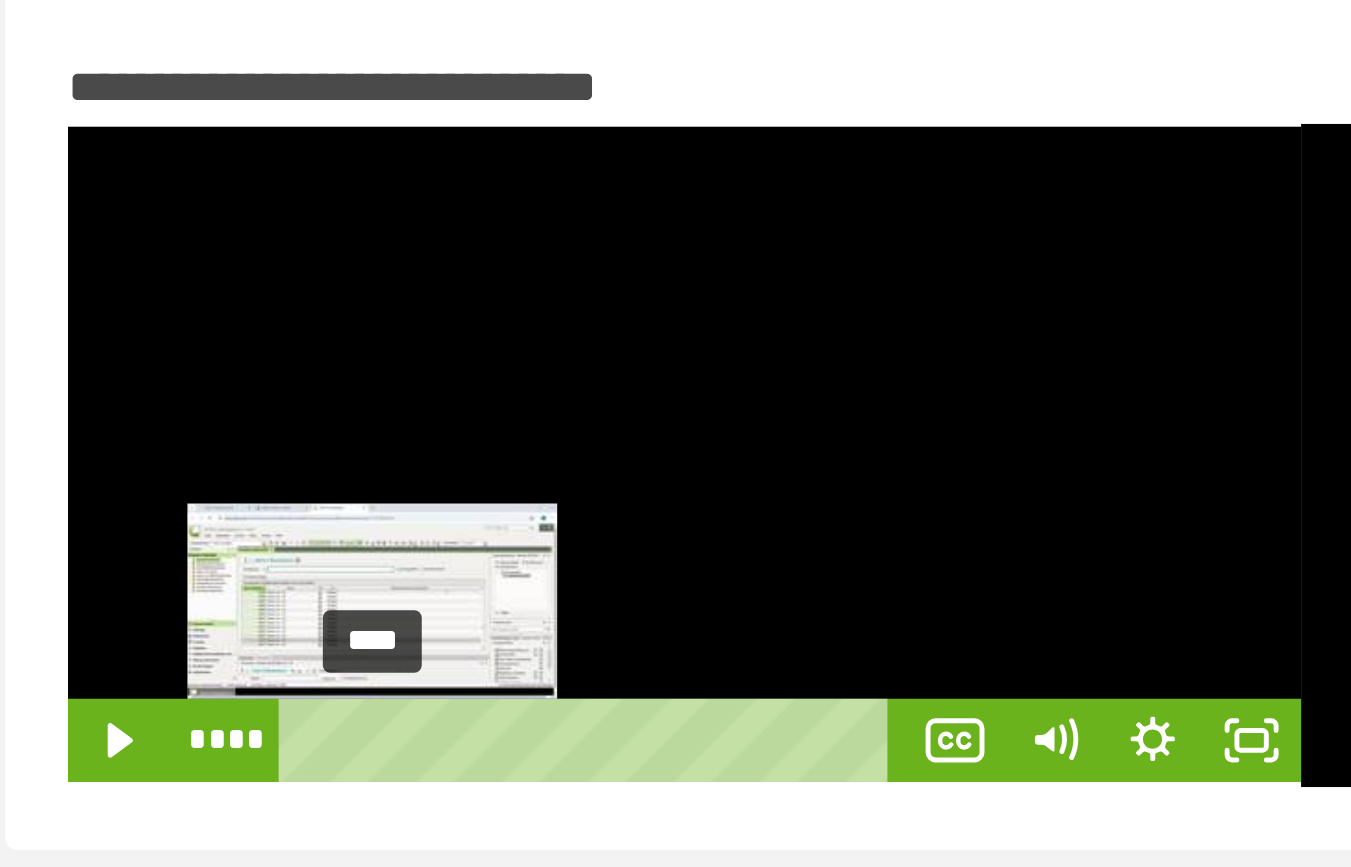 click at bounding box center (466, 373) 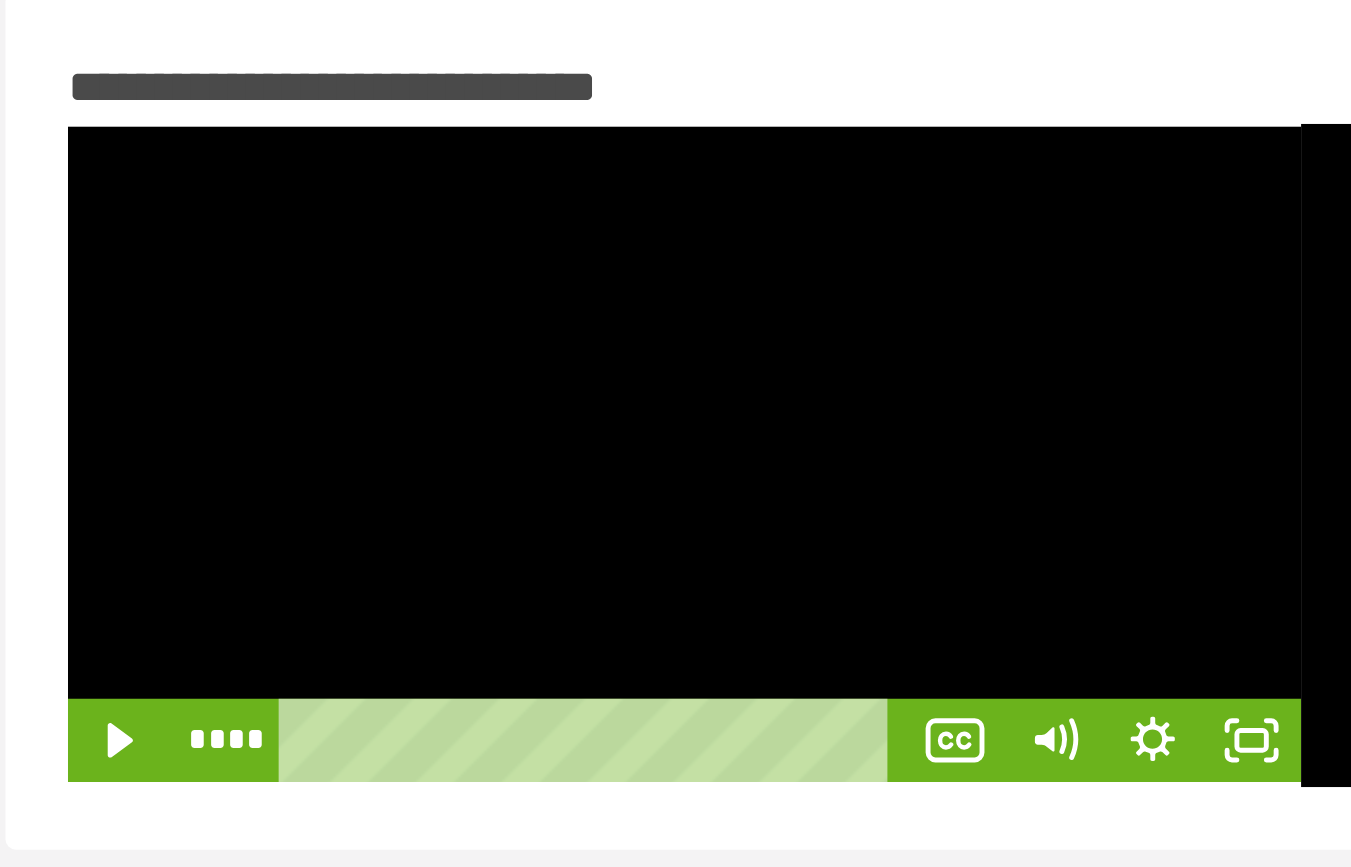 click at bounding box center [586, 263] 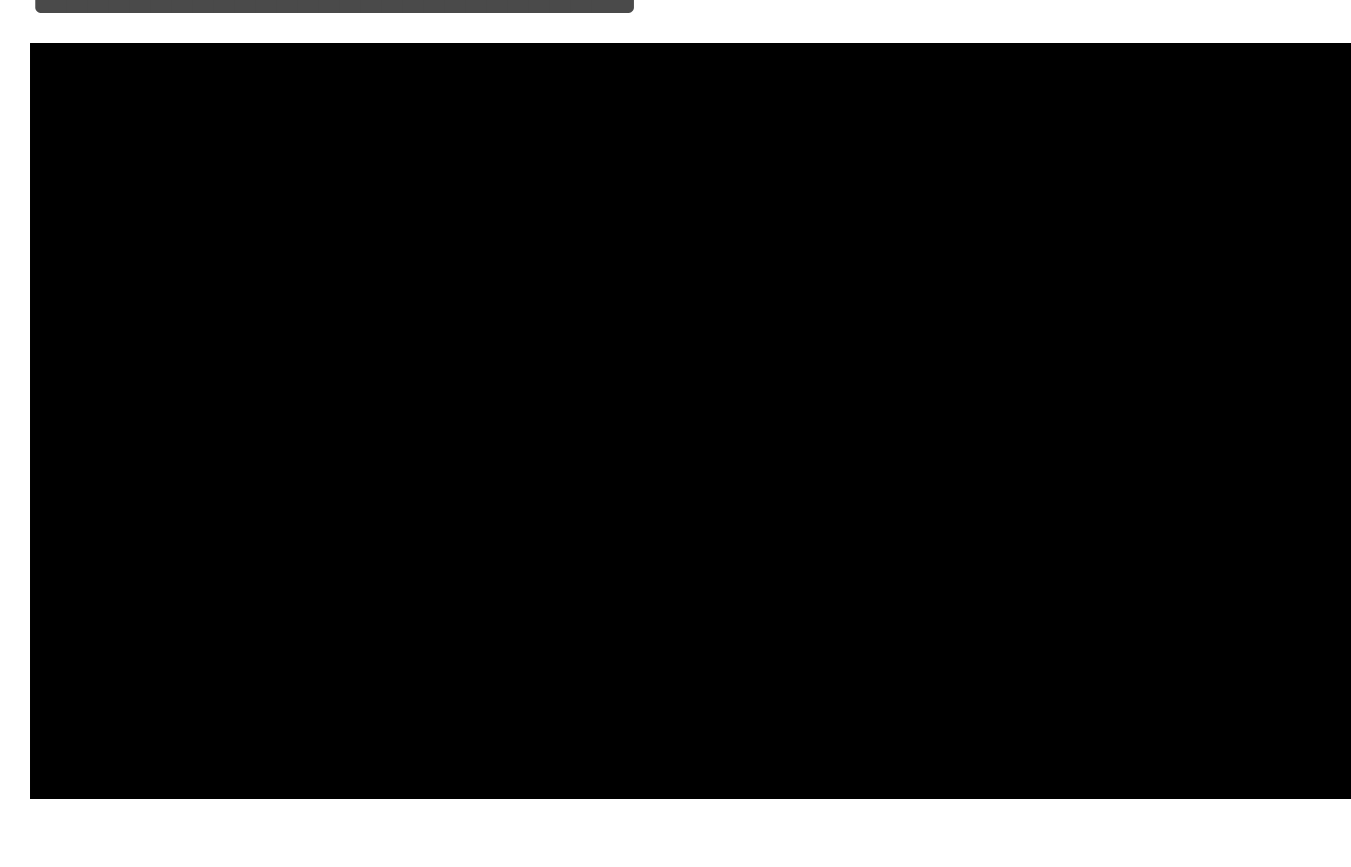 type 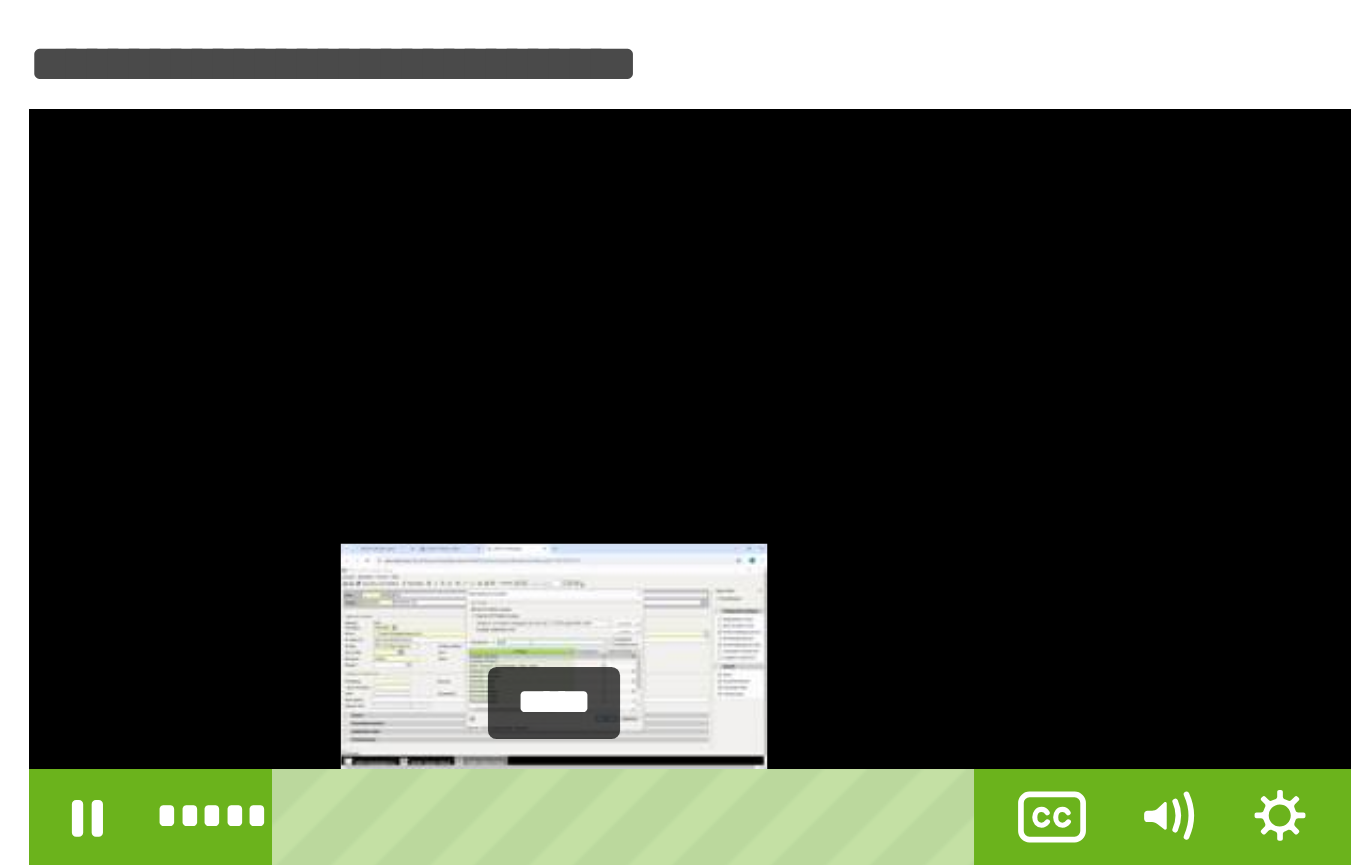 click at bounding box center (531, 373) 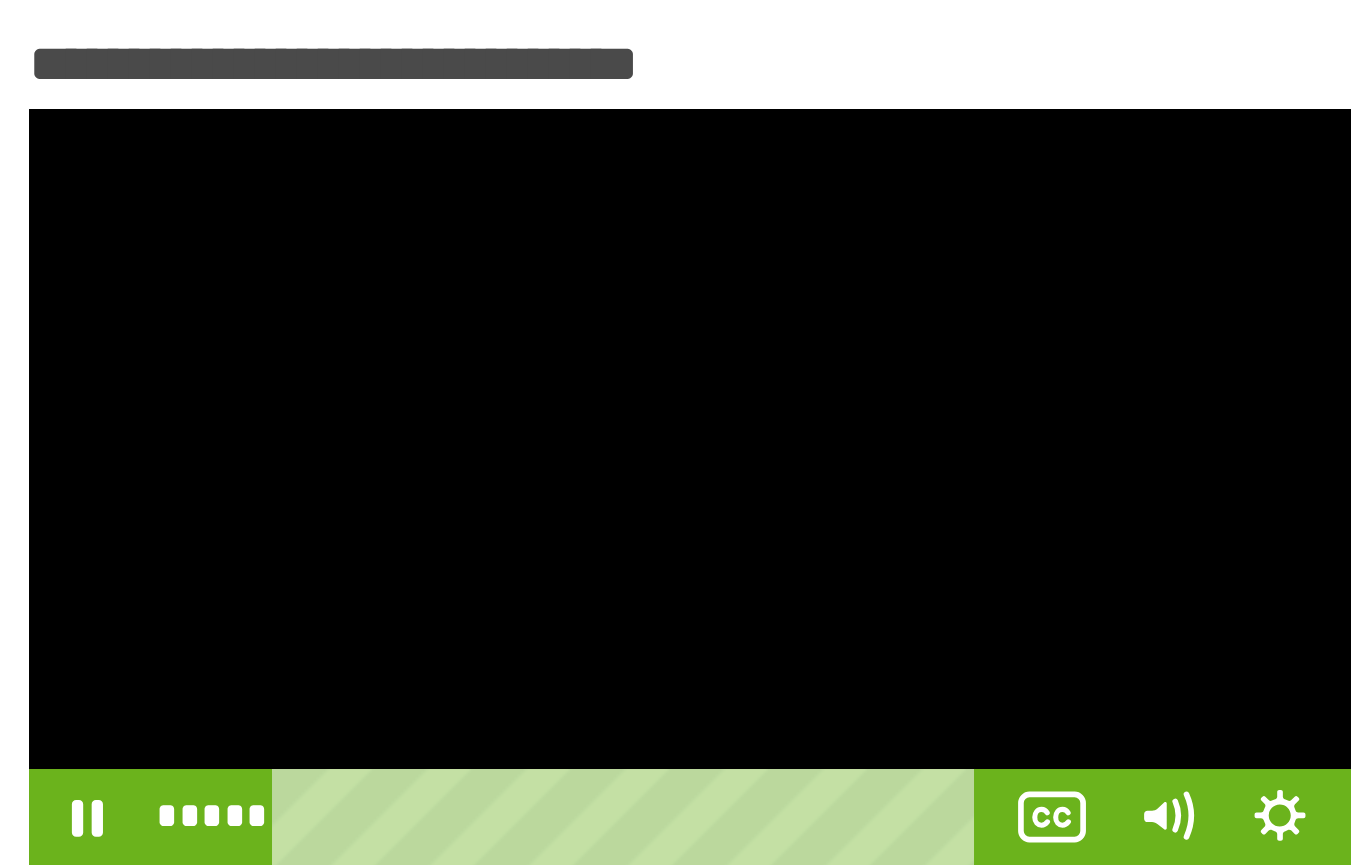 click at bounding box center [586, 263] 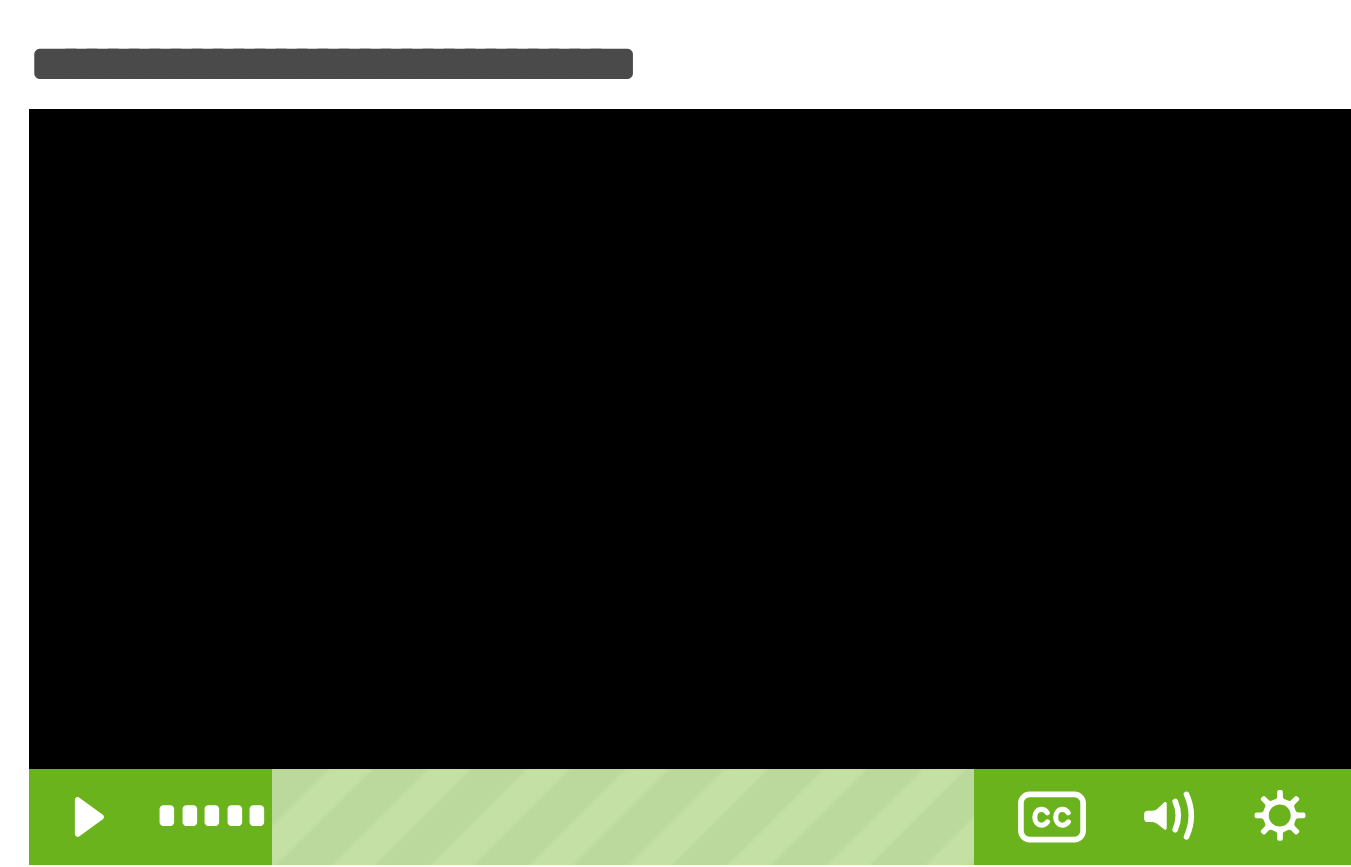 click at bounding box center [586, 263] 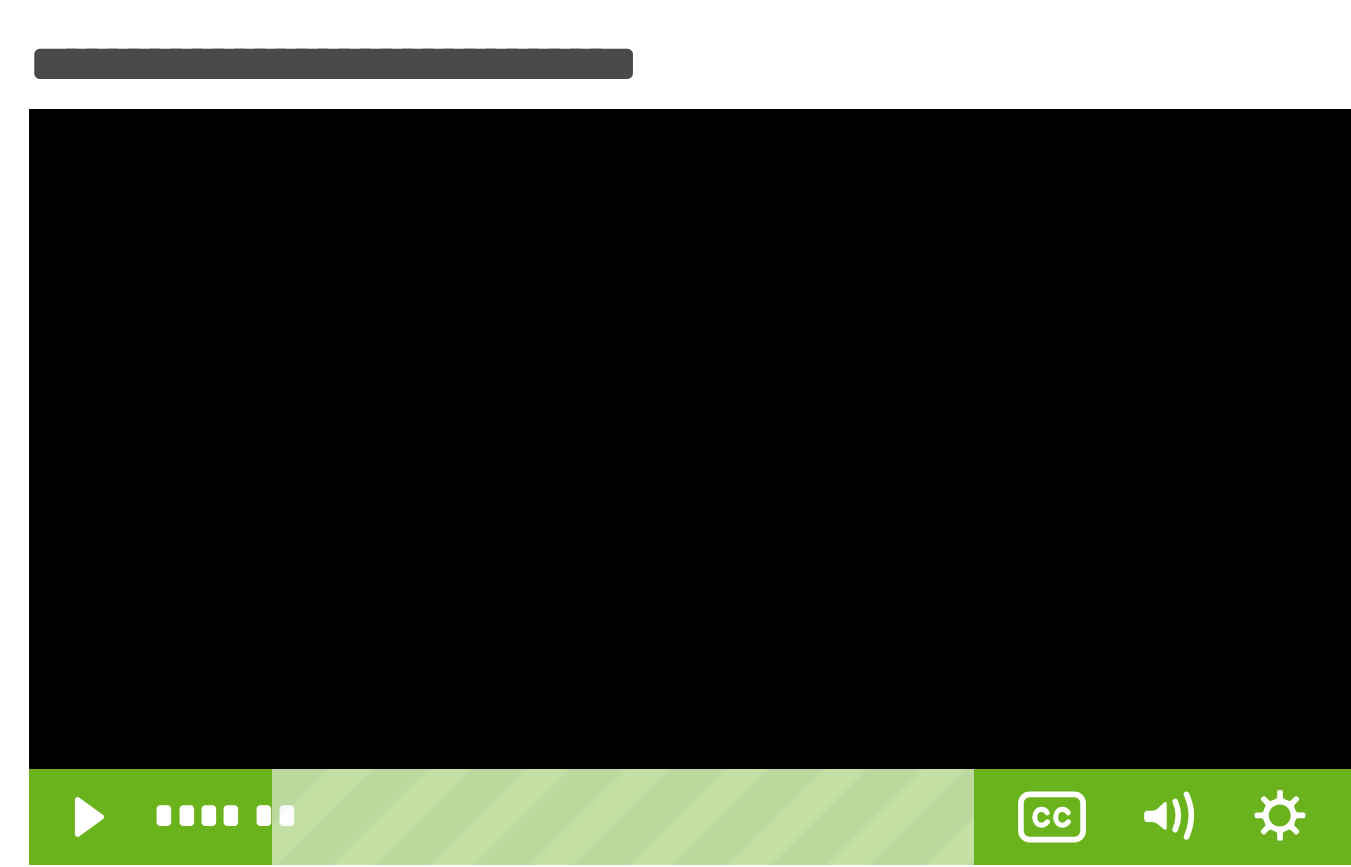 scroll, scrollTop: 0, scrollLeft: 0, axis: both 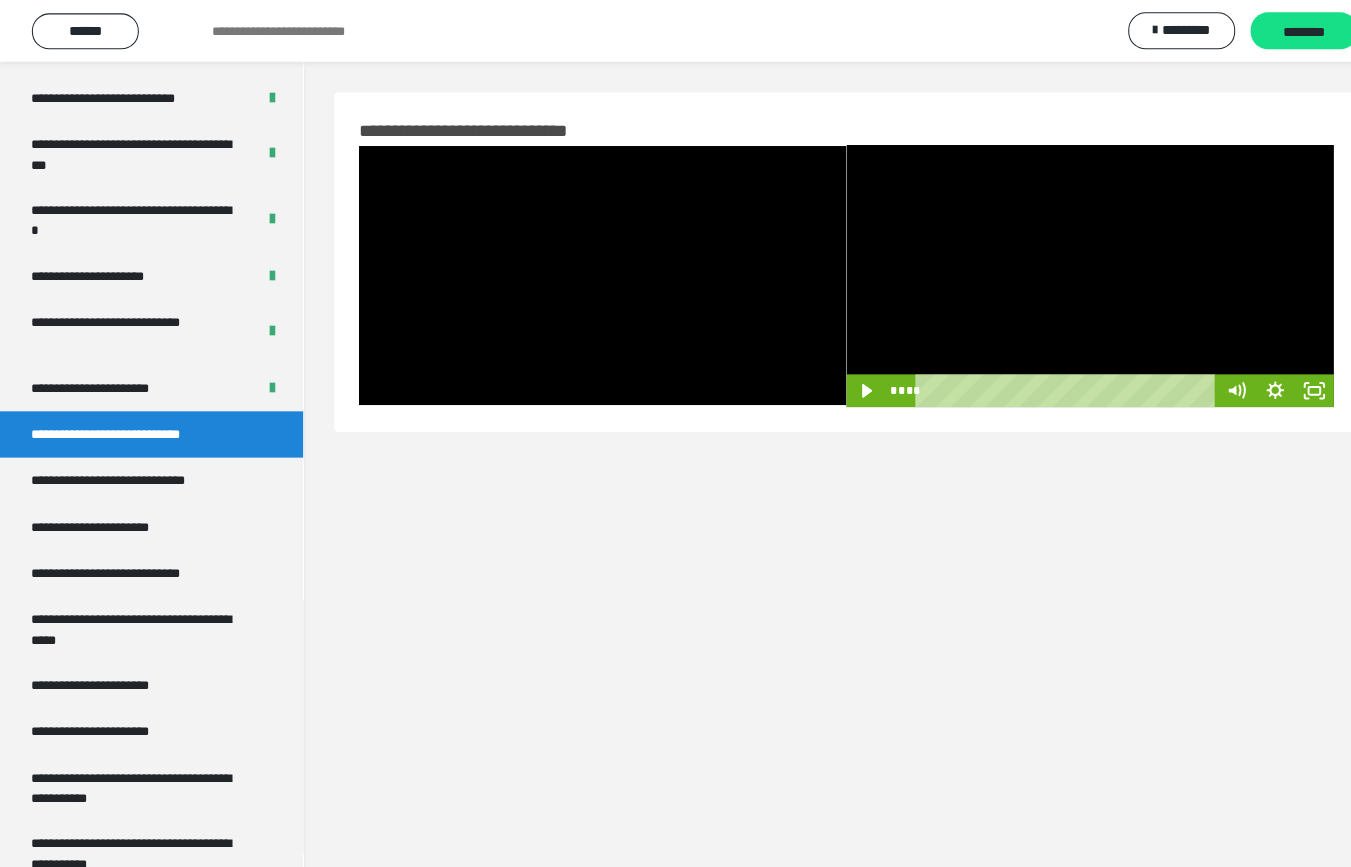 click at bounding box center (1060, 268) 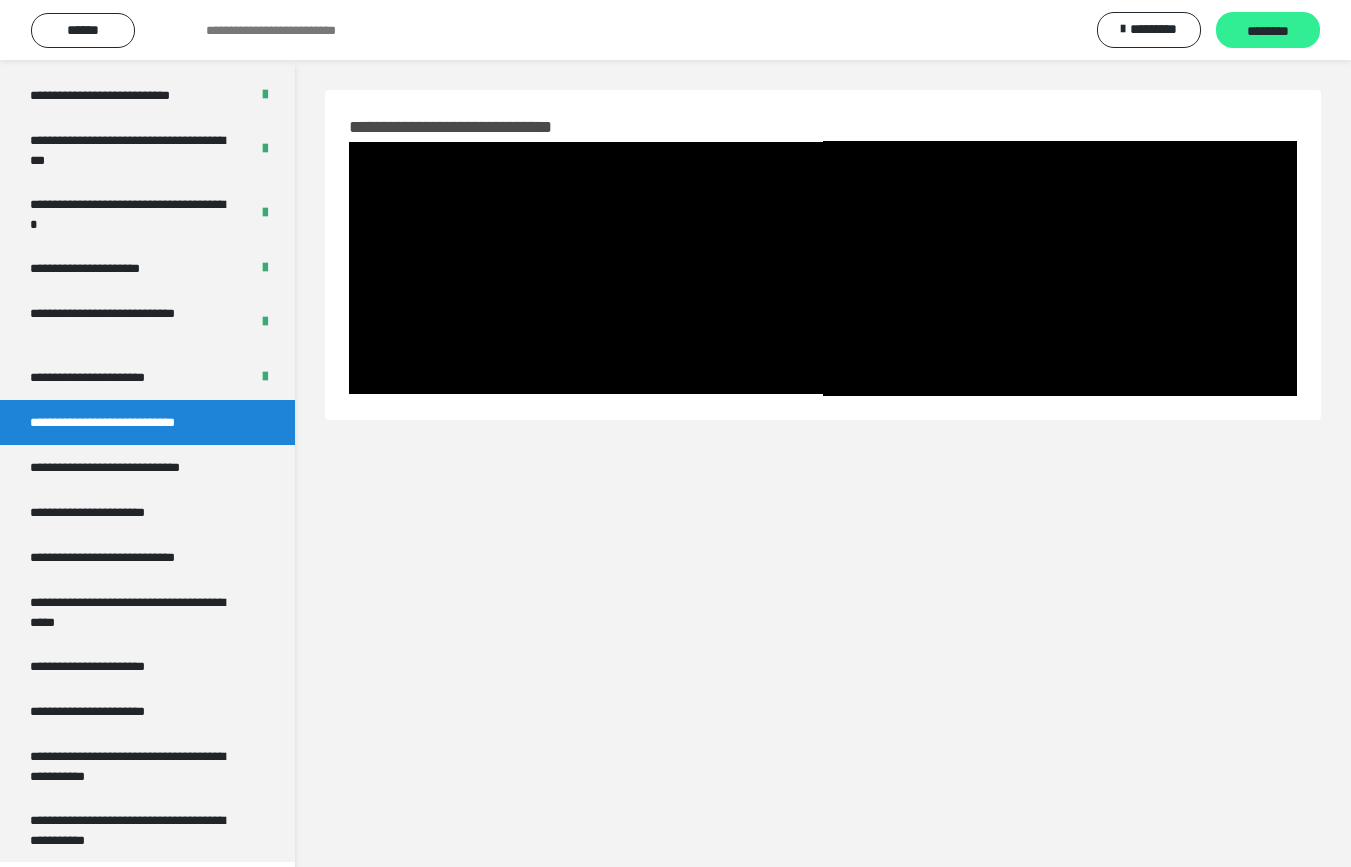 click on "********" at bounding box center [1268, 31] 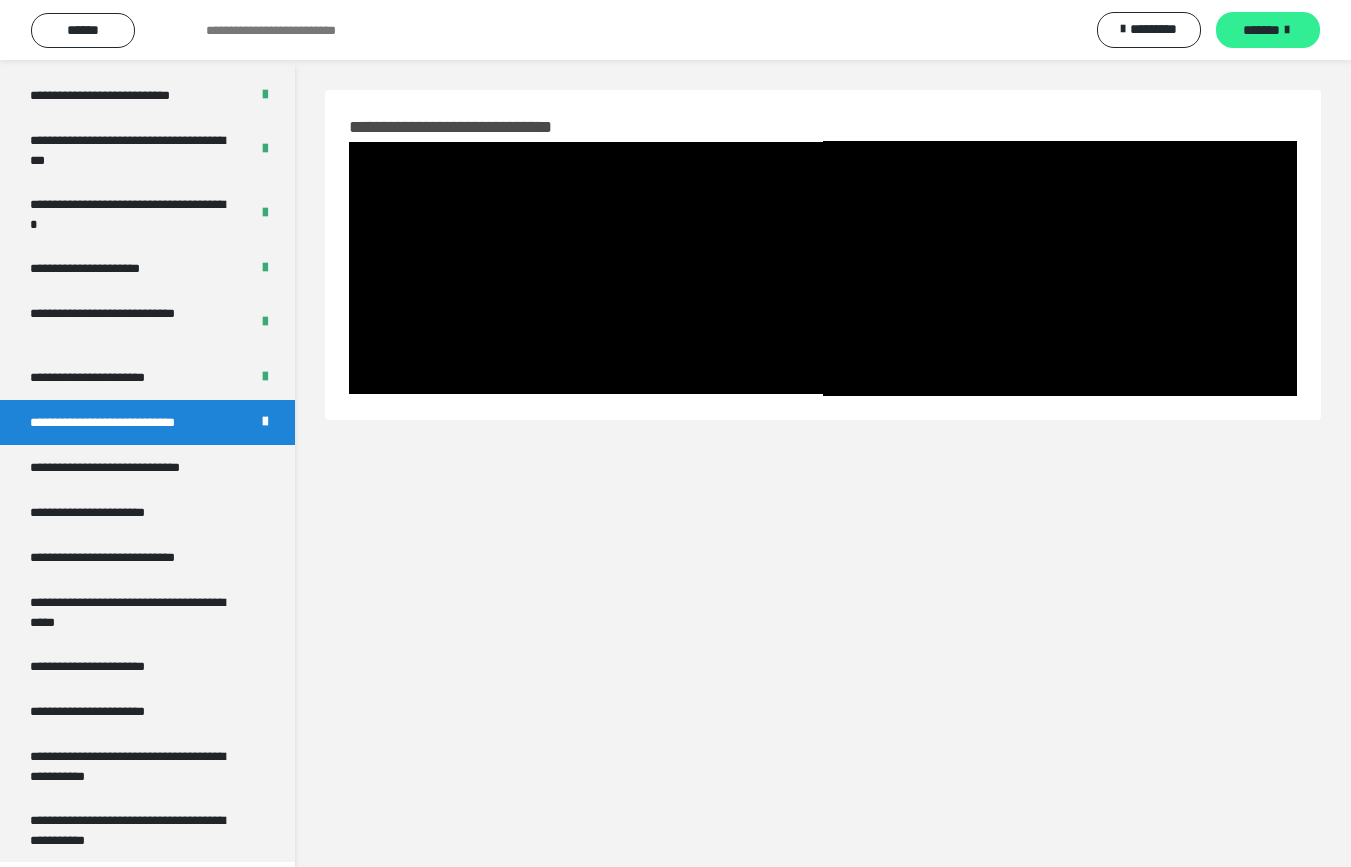 click on "*******" at bounding box center (1261, 30) 